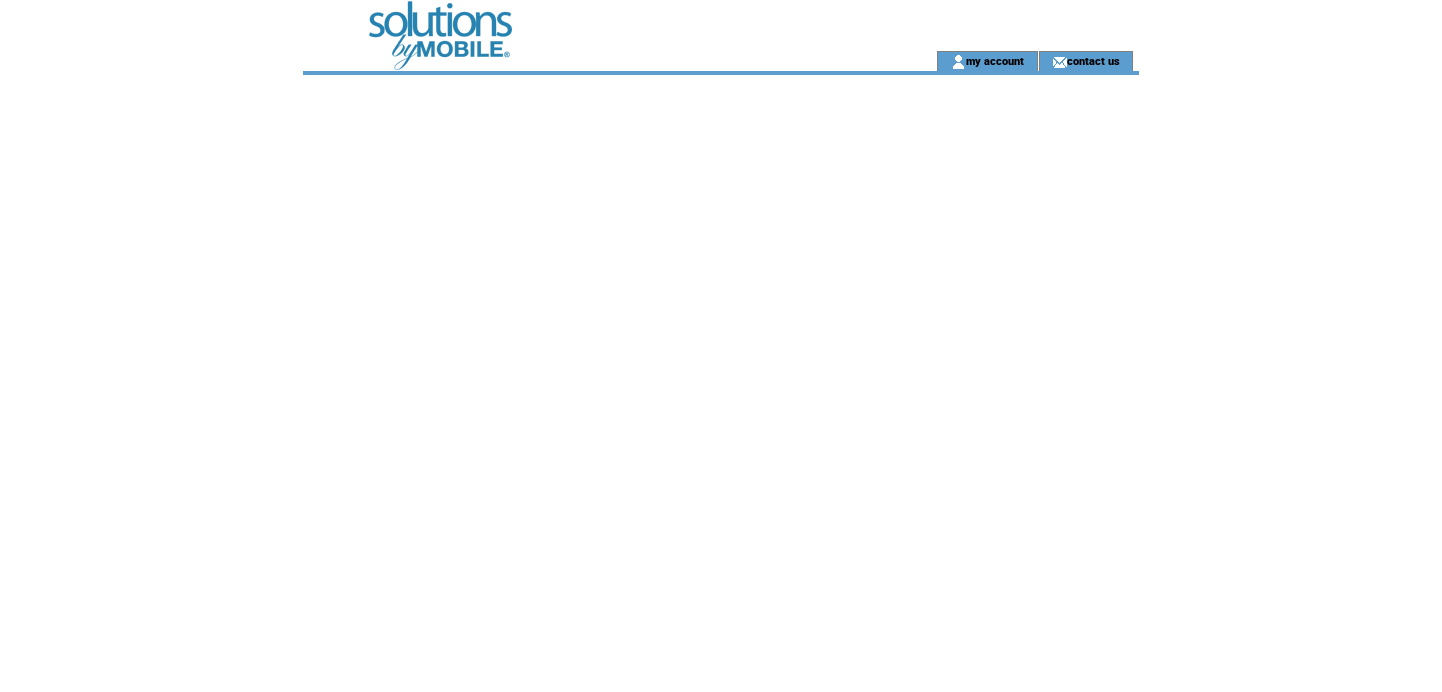 scroll, scrollTop: 0, scrollLeft: 0, axis: both 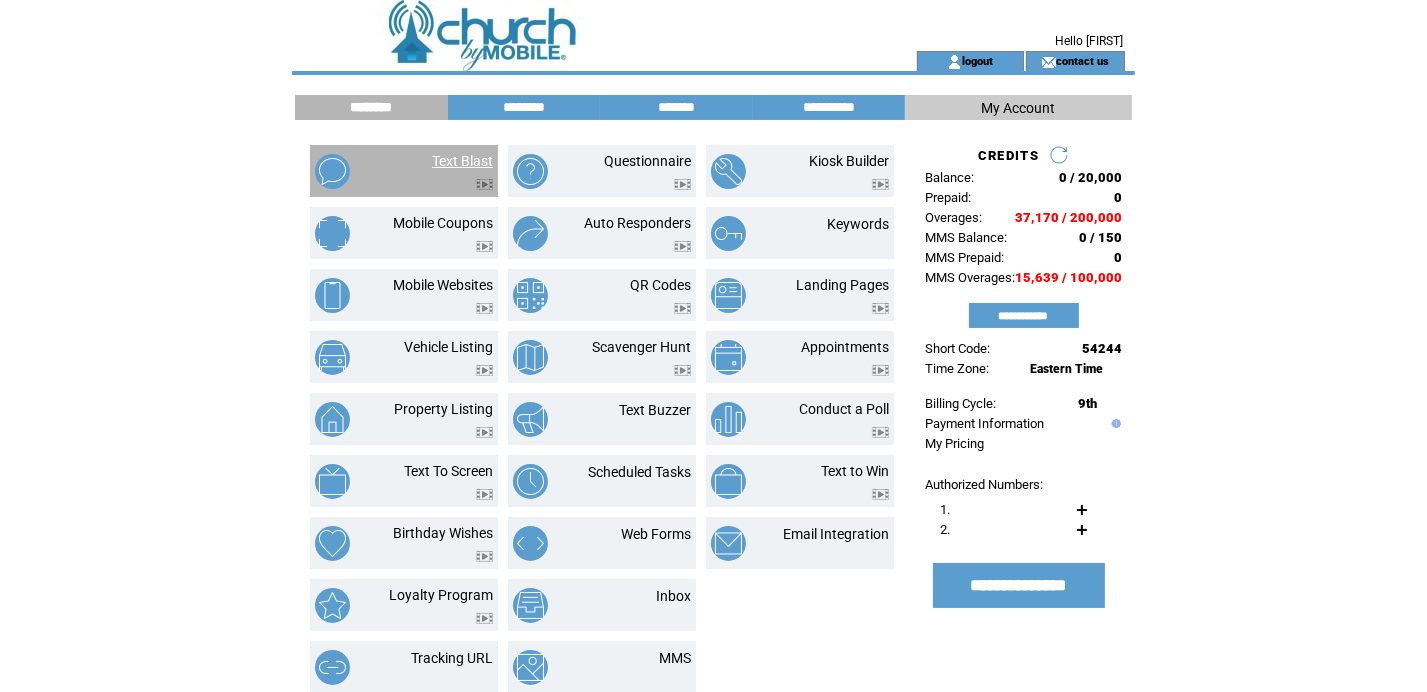 click on "Text Blast" at bounding box center (462, 161) 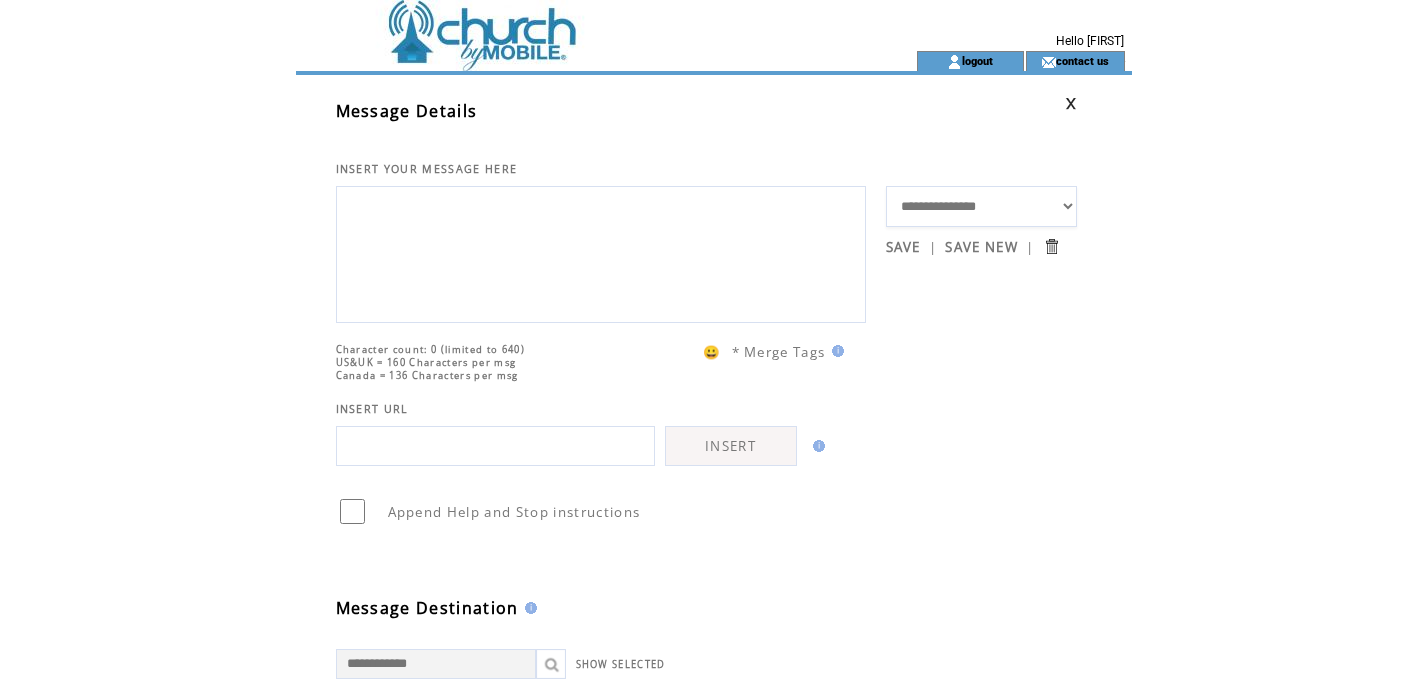 scroll, scrollTop: 0, scrollLeft: 0, axis: both 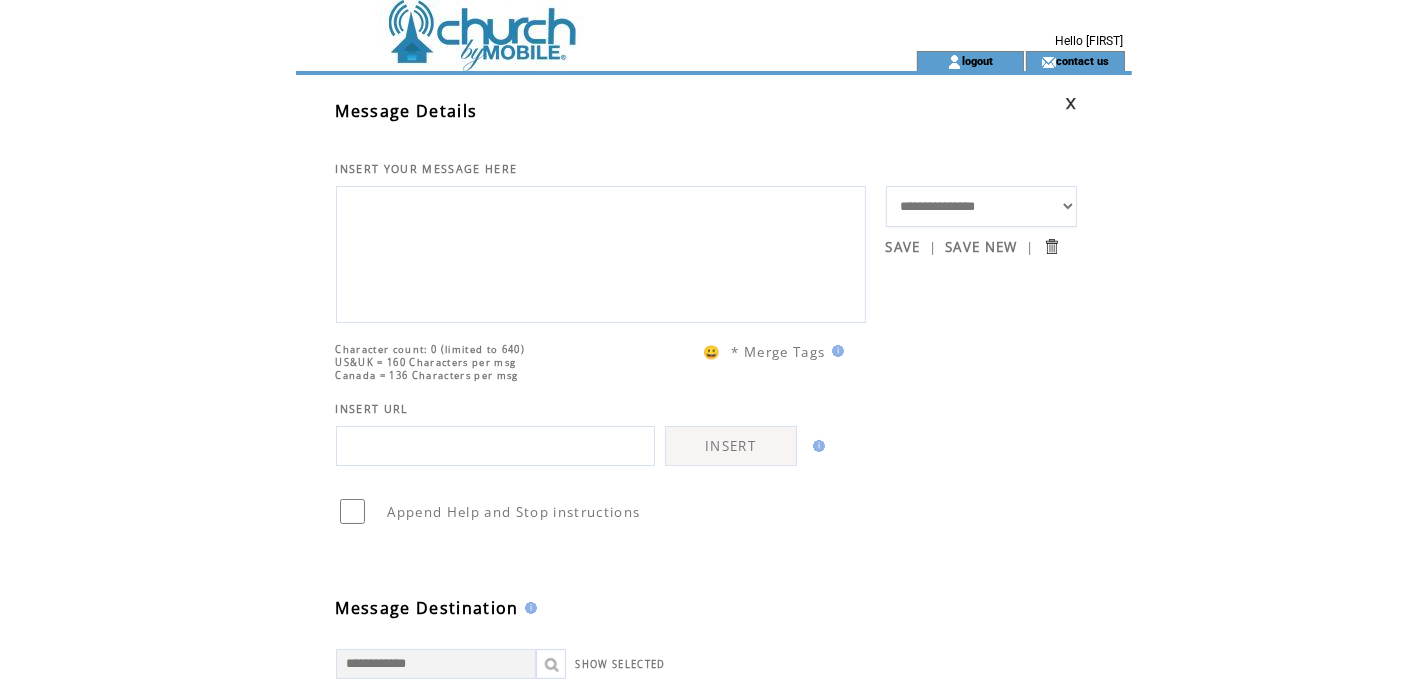 click on "**********" at bounding box center [981, 206] 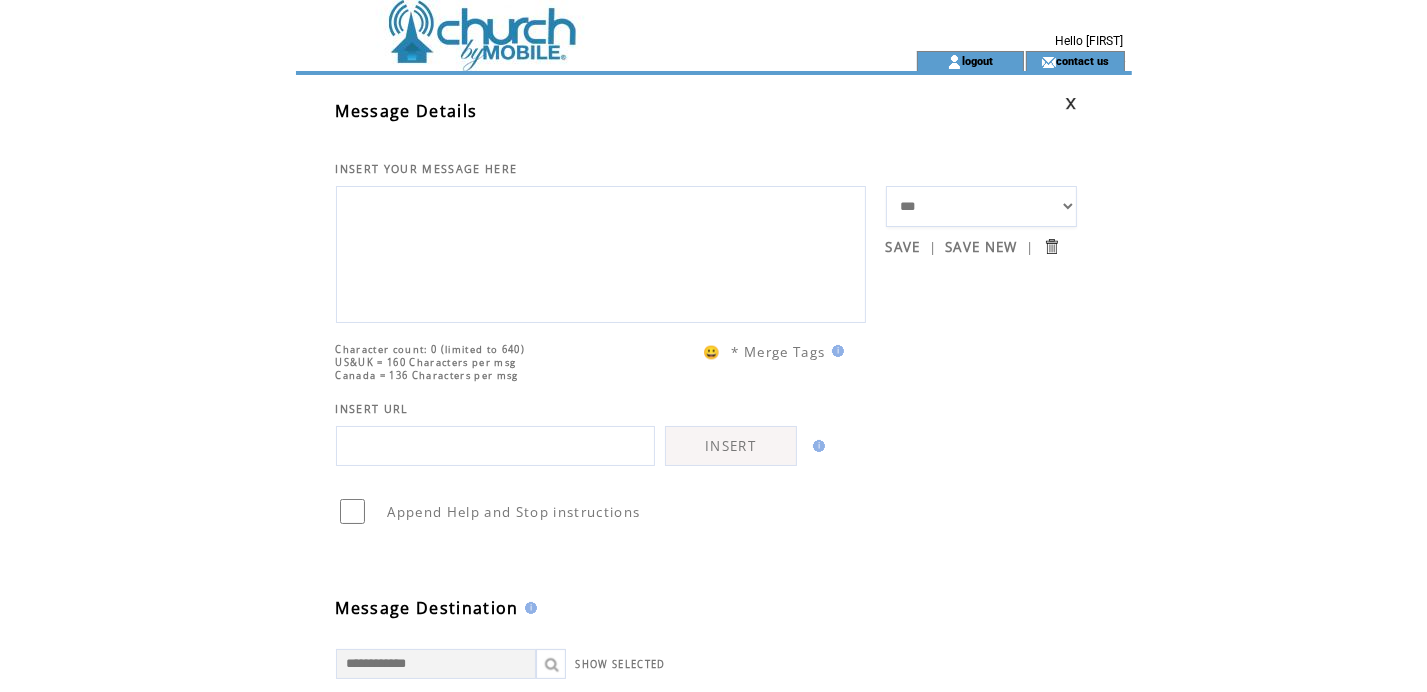 click on "**********" at bounding box center (981, 206) 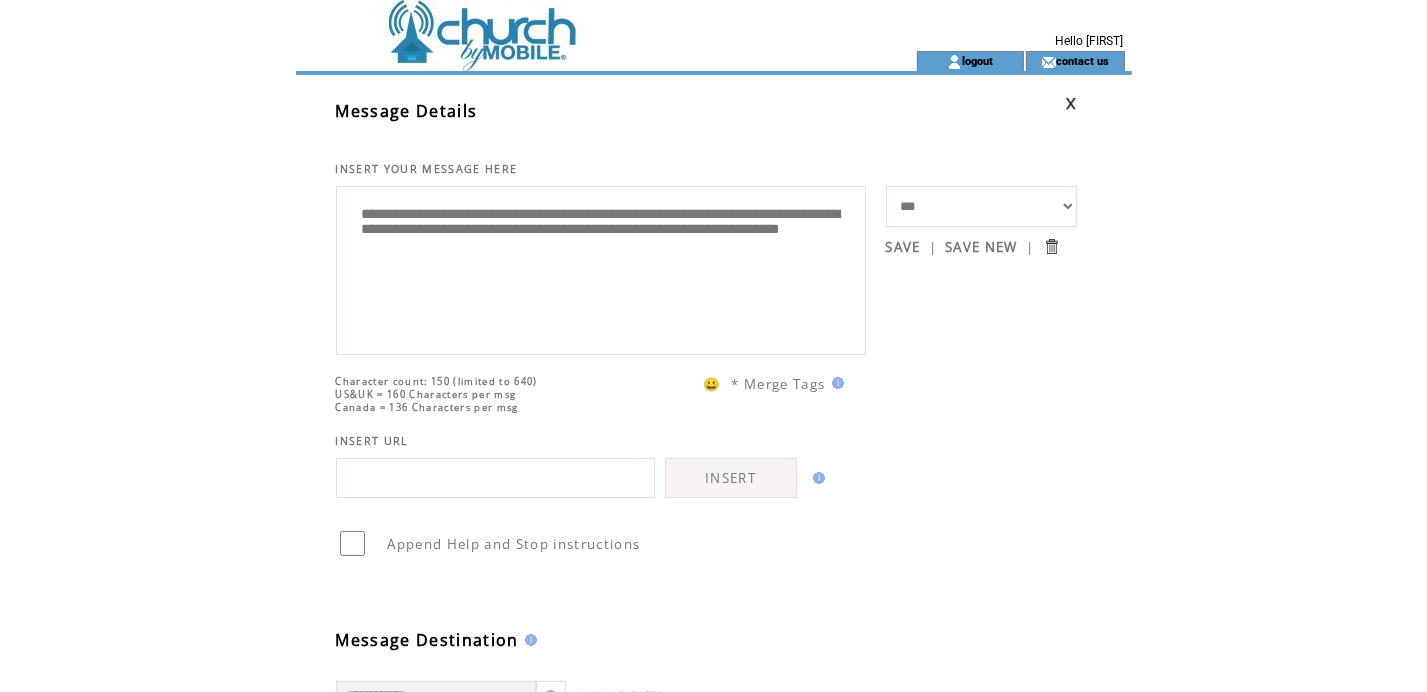 click on "**********" at bounding box center [981, 206] 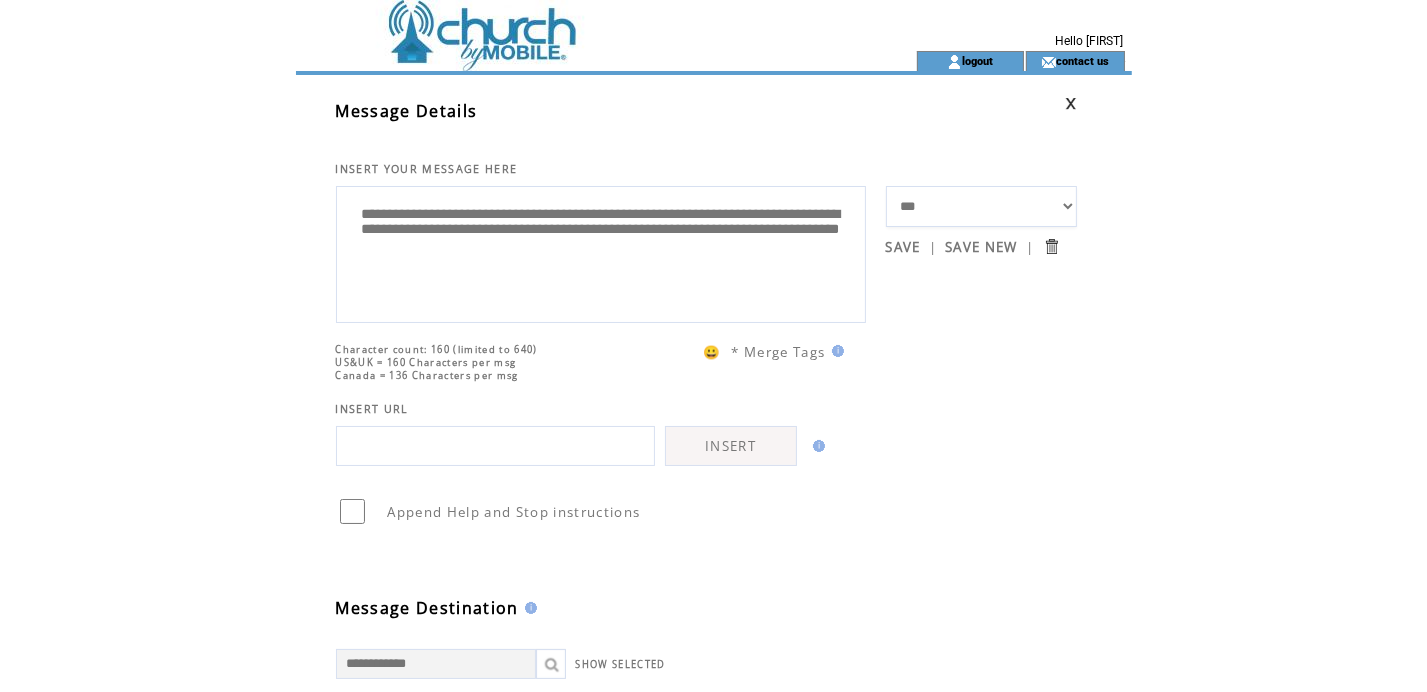 select on "*****" 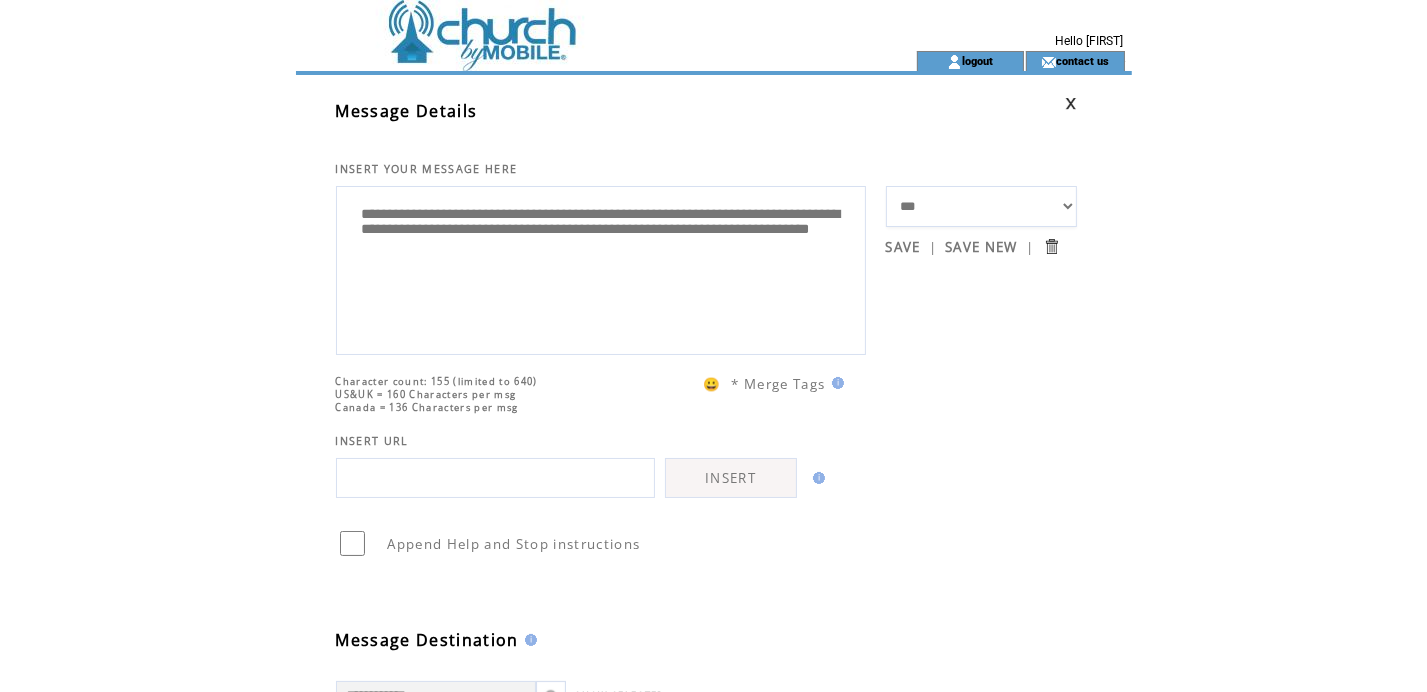 click on "**********" at bounding box center [981, 206] 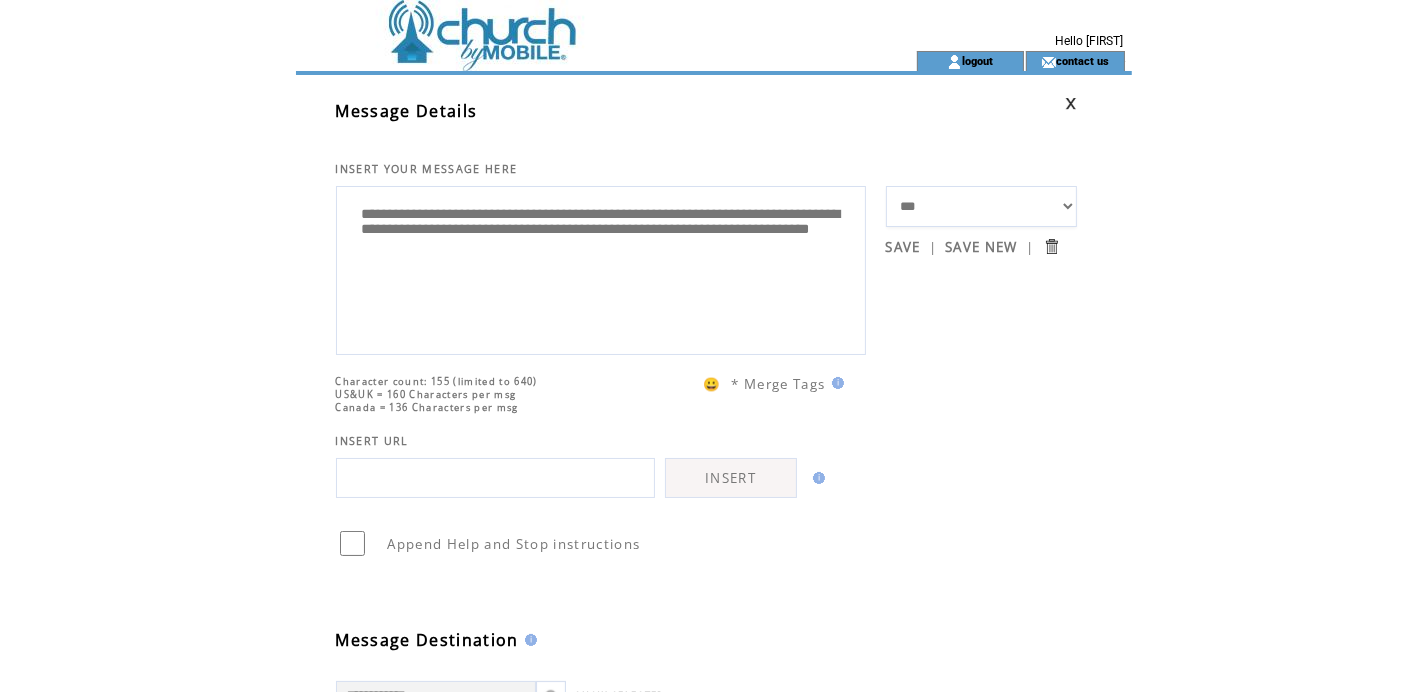 click on "**********" at bounding box center [601, 268] 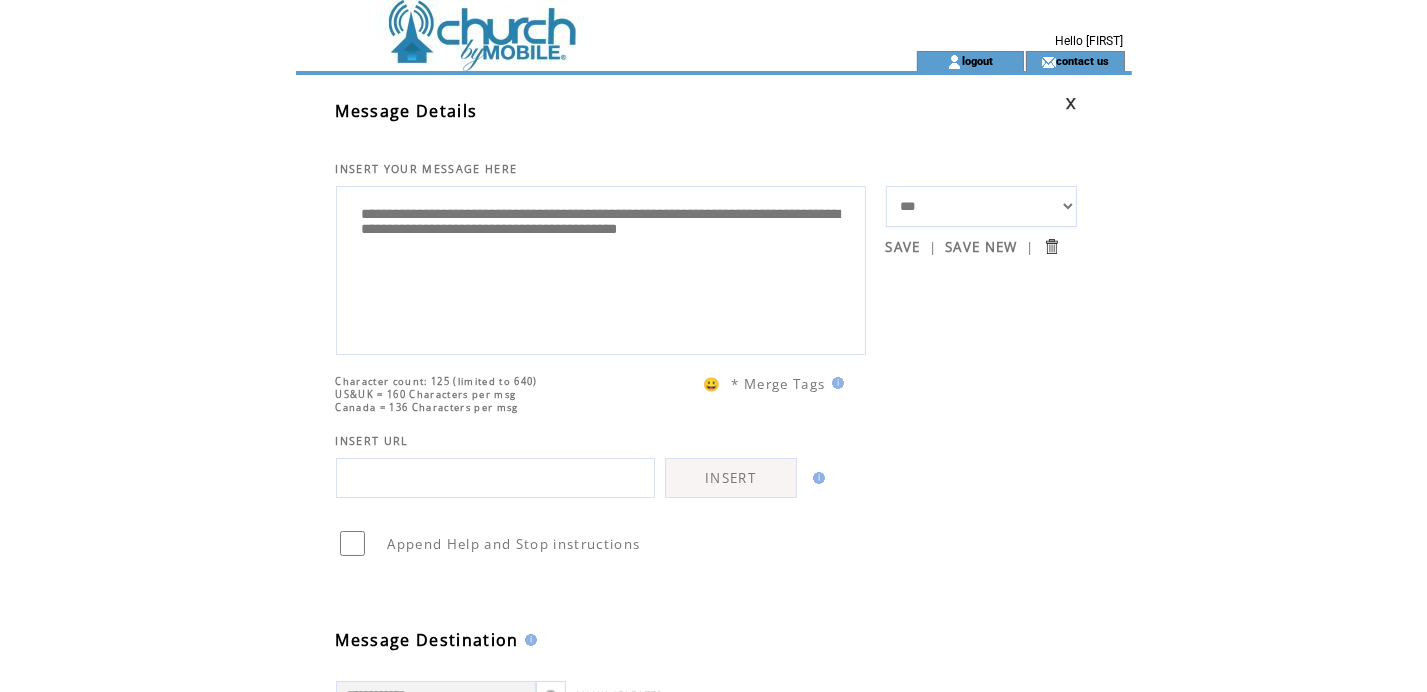 drag, startPoint x: 399, startPoint y: 219, endPoint x: 152, endPoint y: 213, distance: 247.07286 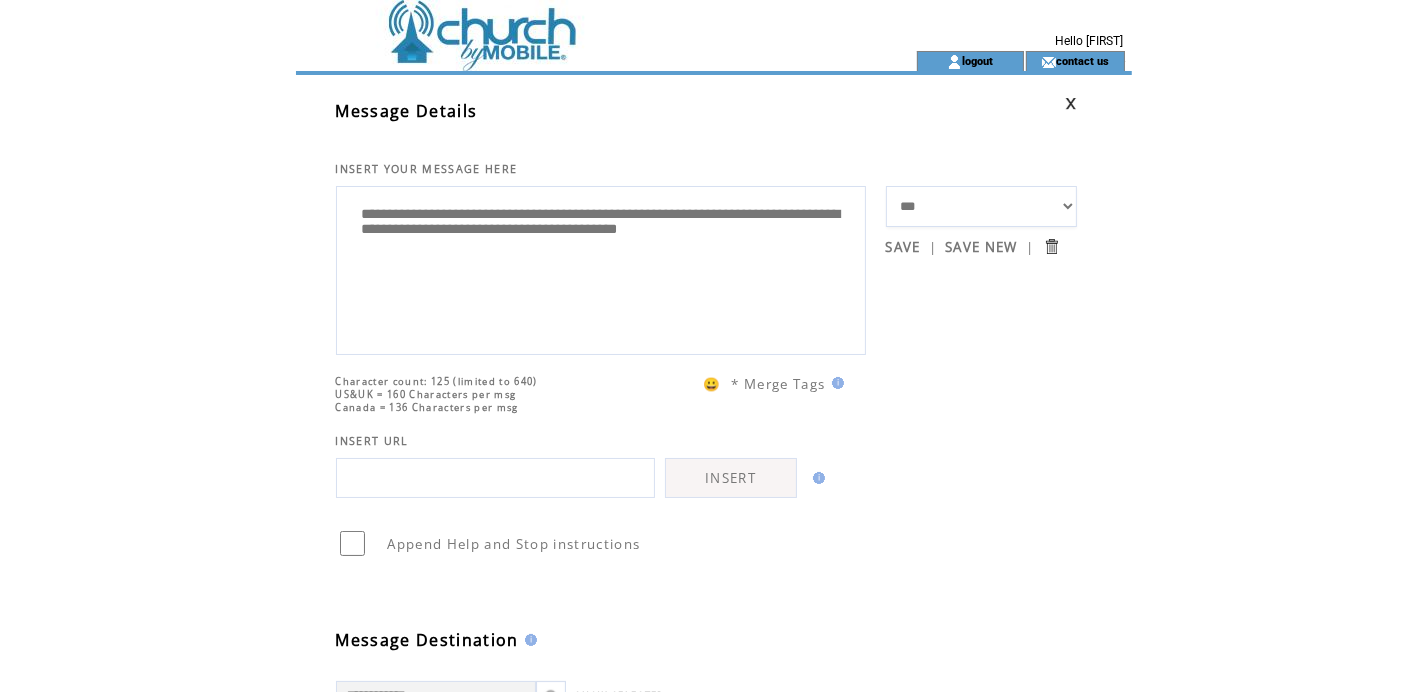 click on "**********" 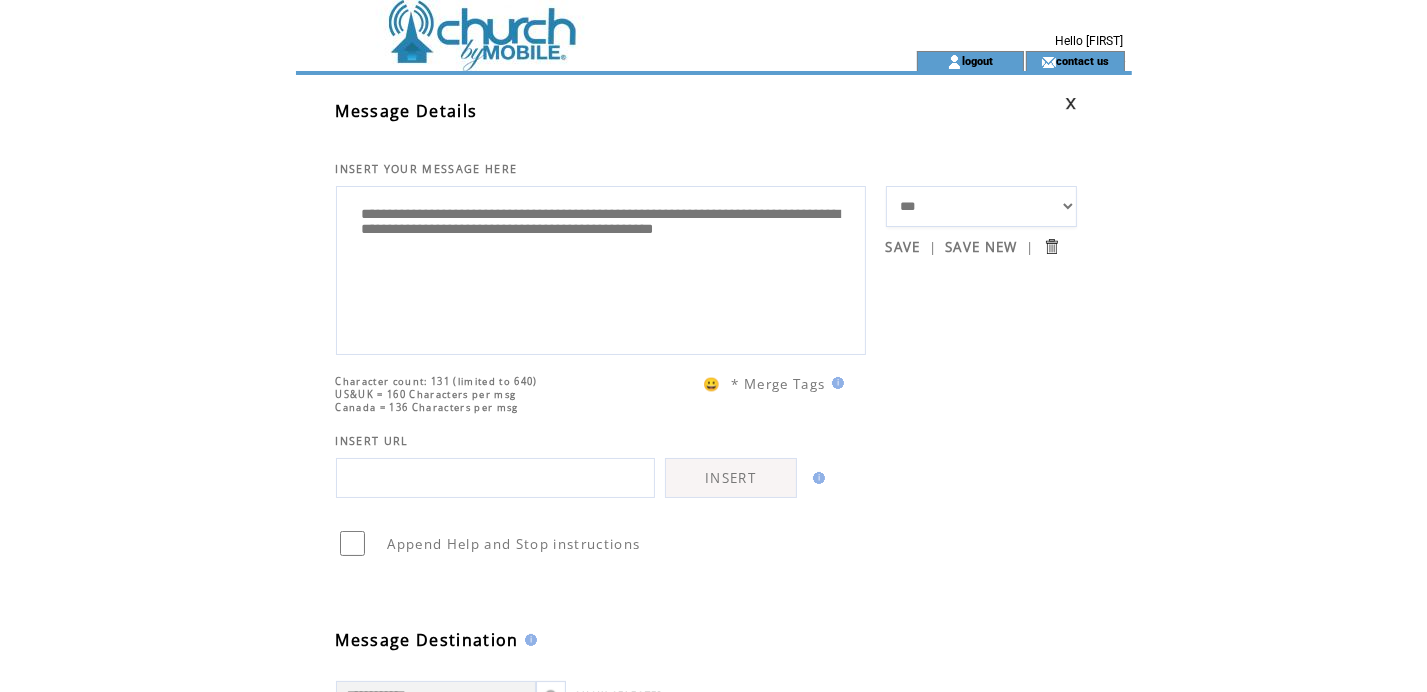 drag, startPoint x: 610, startPoint y: 218, endPoint x: 503, endPoint y: 218, distance: 107 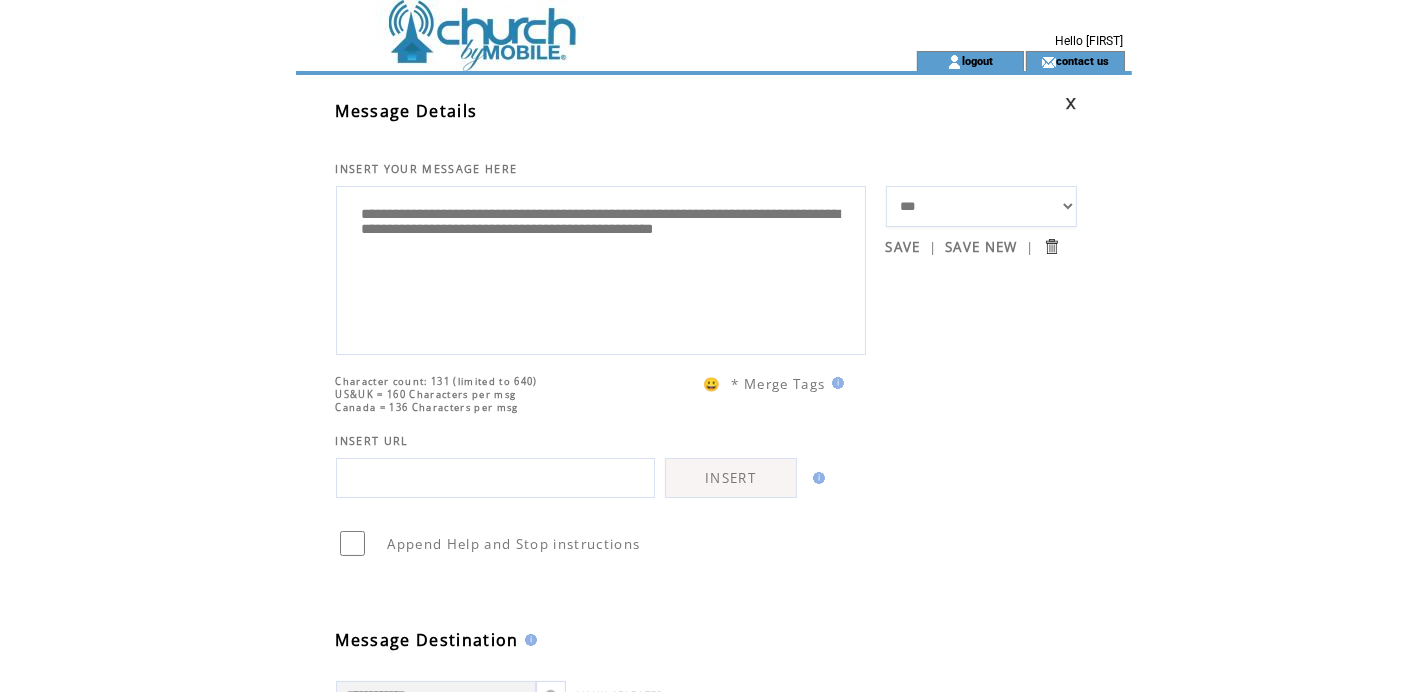 click on "**********" at bounding box center (601, 268) 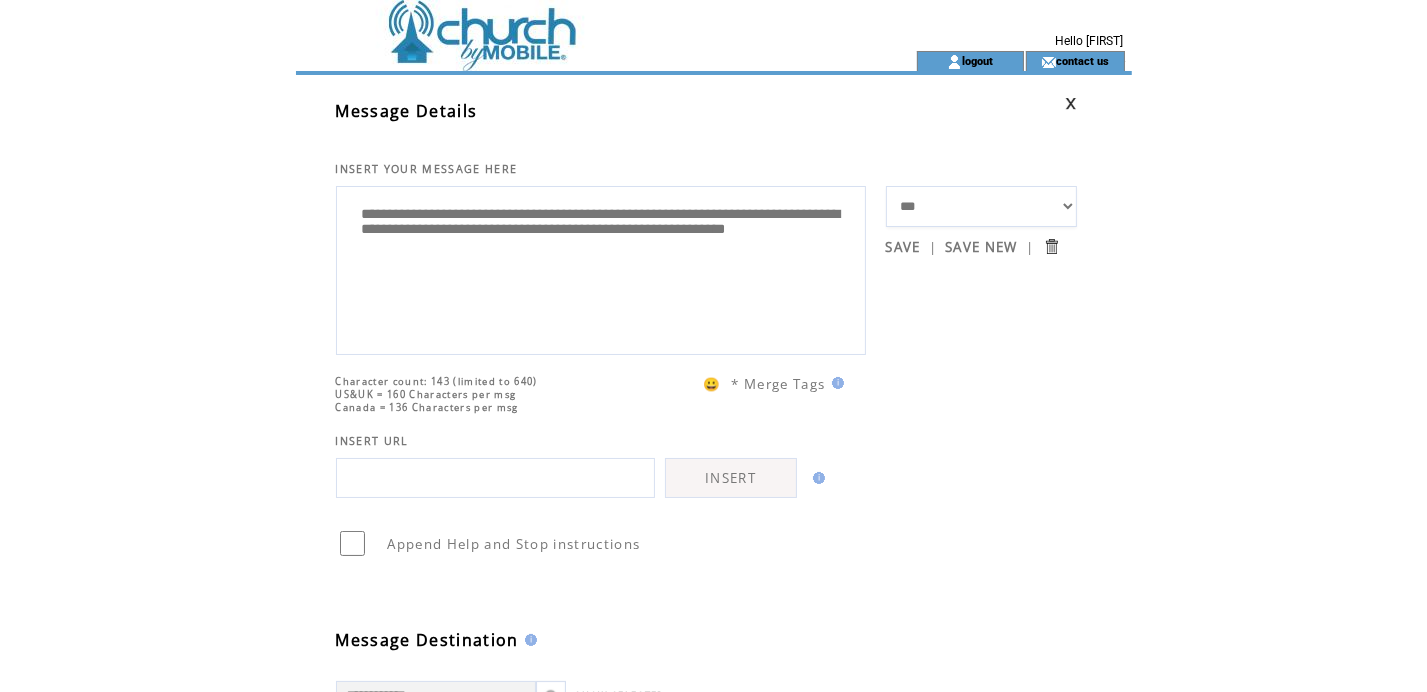 click on "**********" at bounding box center [601, 268] 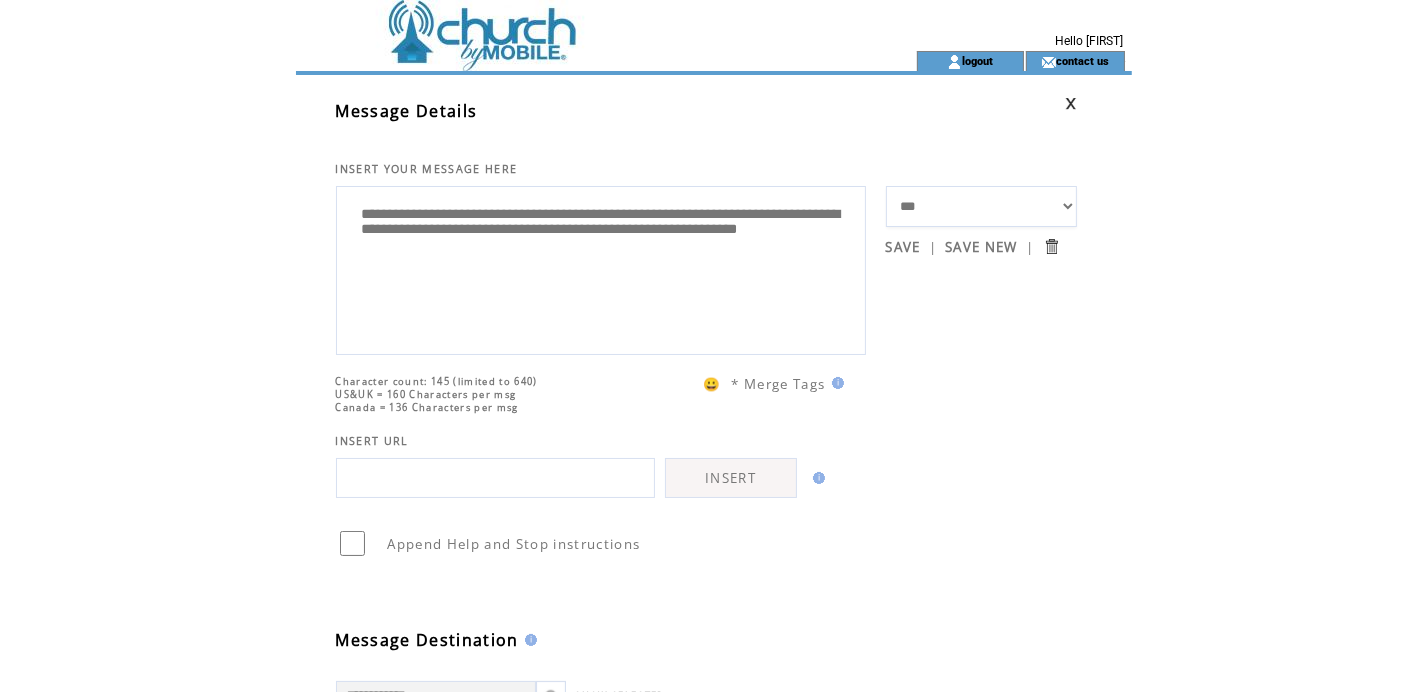drag, startPoint x: 722, startPoint y: 291, endPoint x: 495, endPoint y: 235, distance: 233.80548 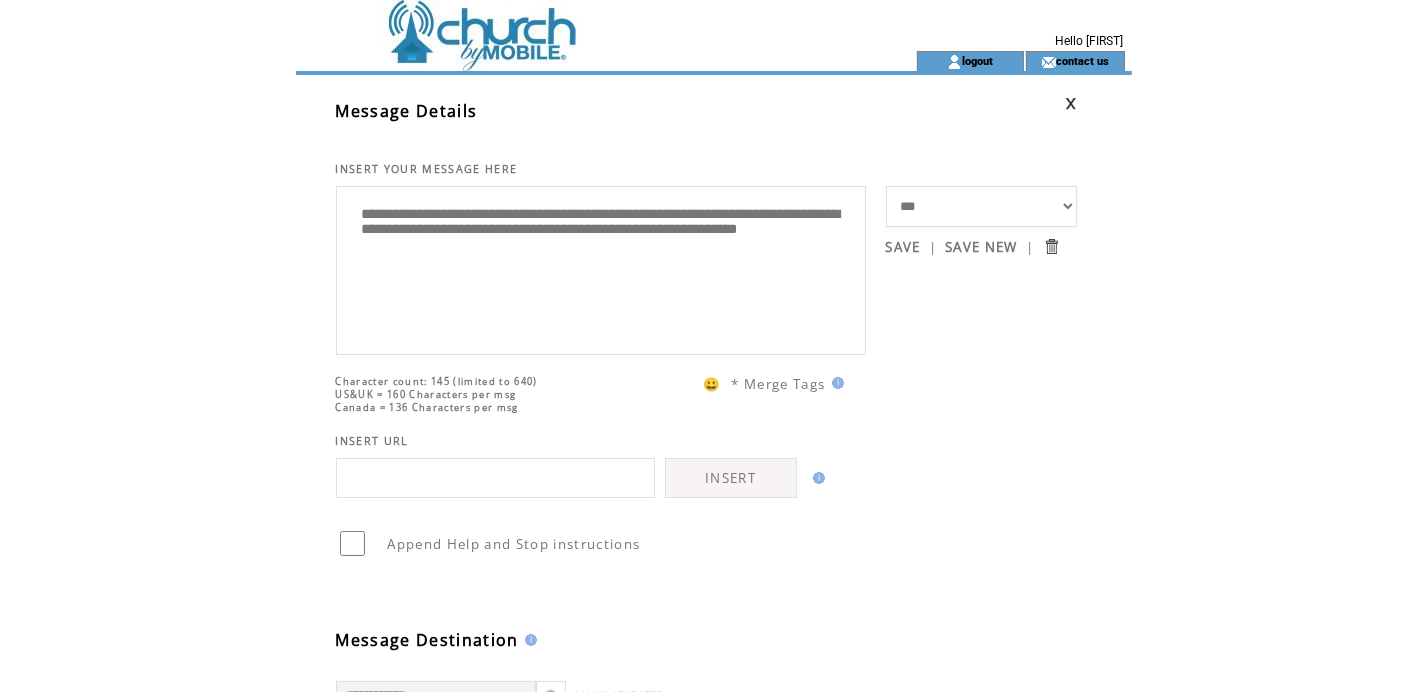 click on "**********" at bounding box center (601, 268) 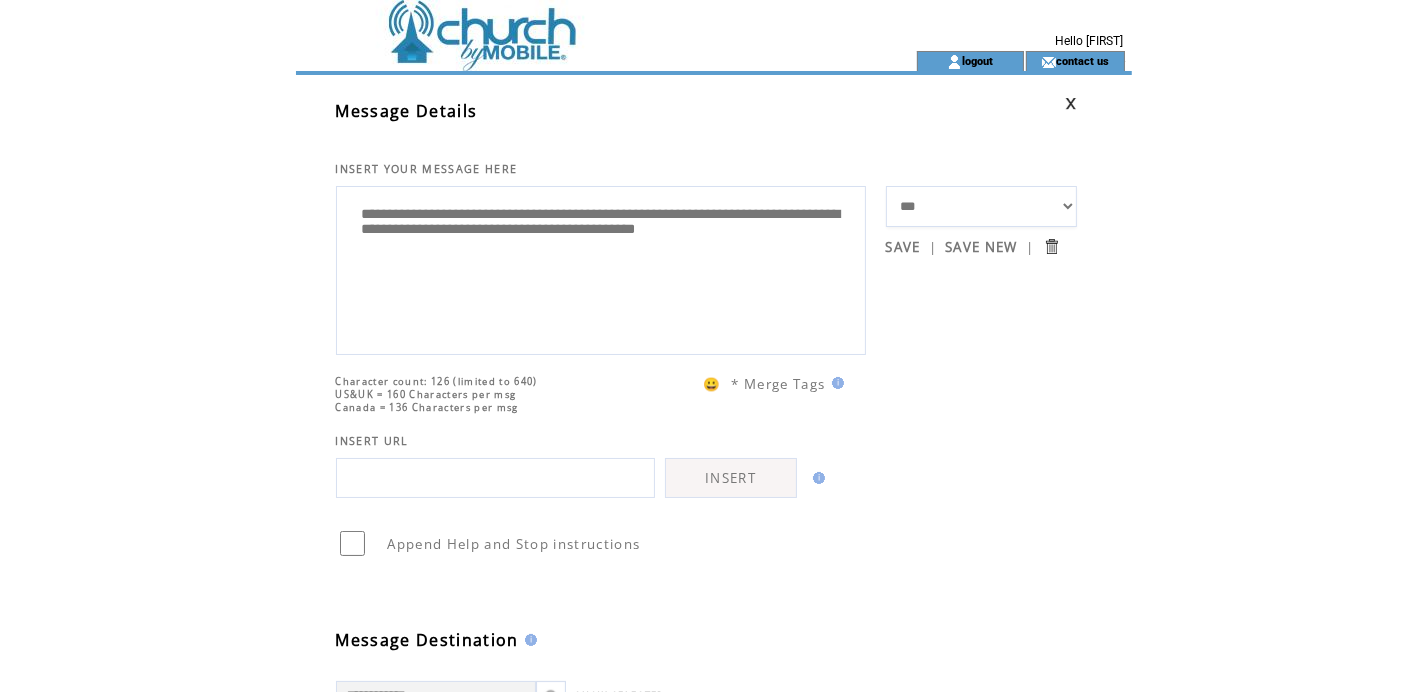 drag, startPoint x: 508, startPoint y: 238, endPoint x: 574, endPoint y: 272, distance: 74.24284 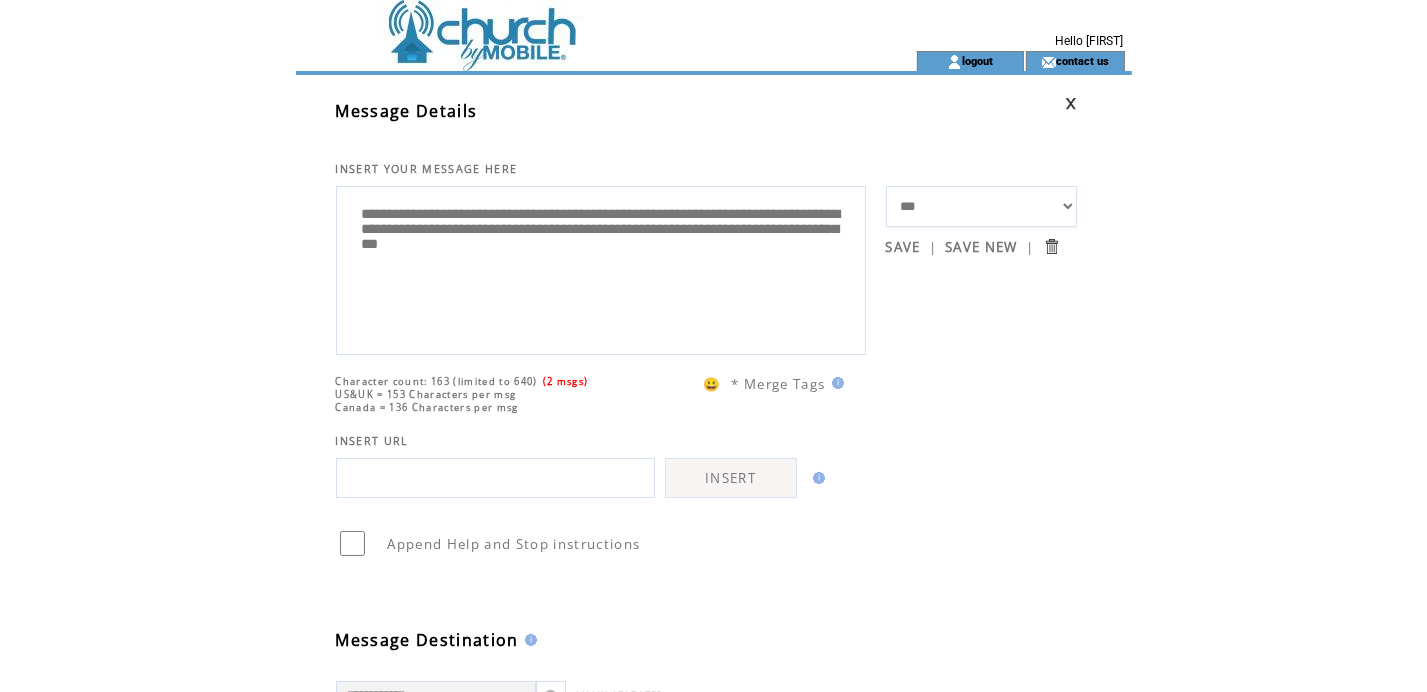 click on "**********" at bounding box center [734, 744] 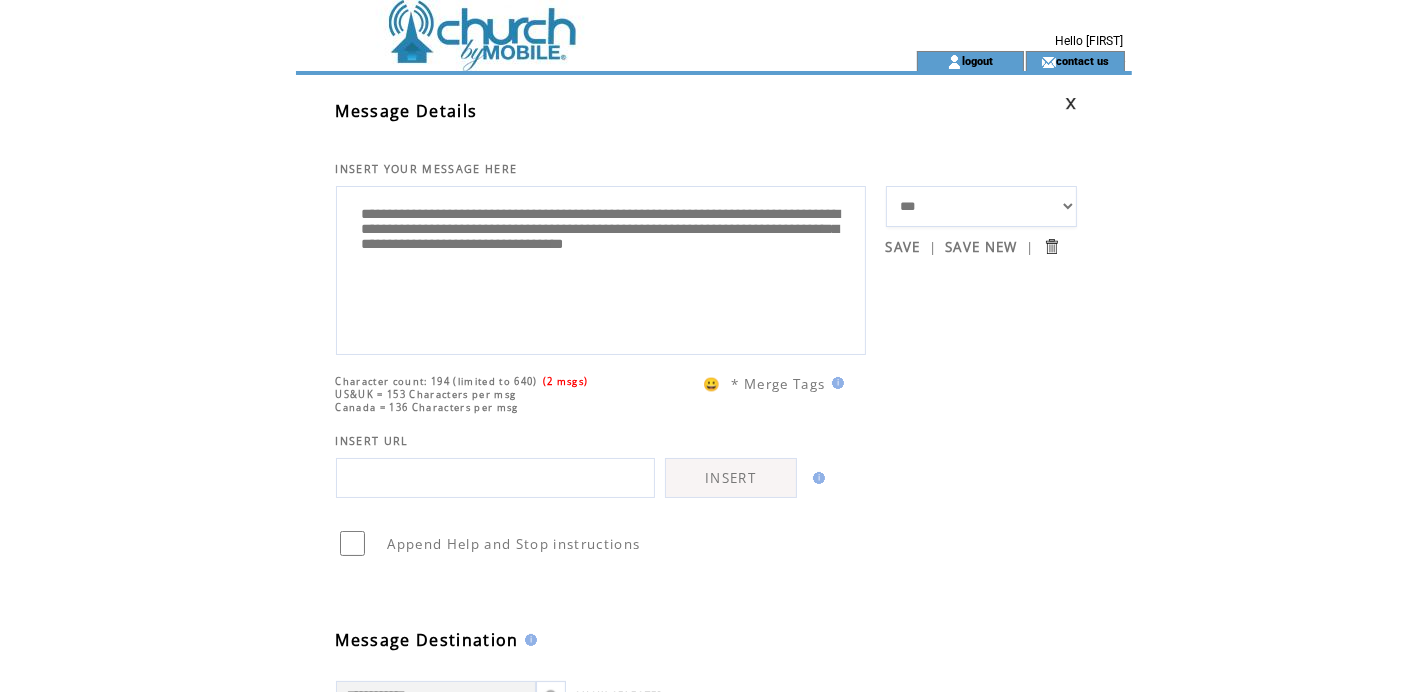 drag, startPoint x: 658, startPoint y: 289, endPoint x: 642, endPoint y: 265, distance: 28.84441 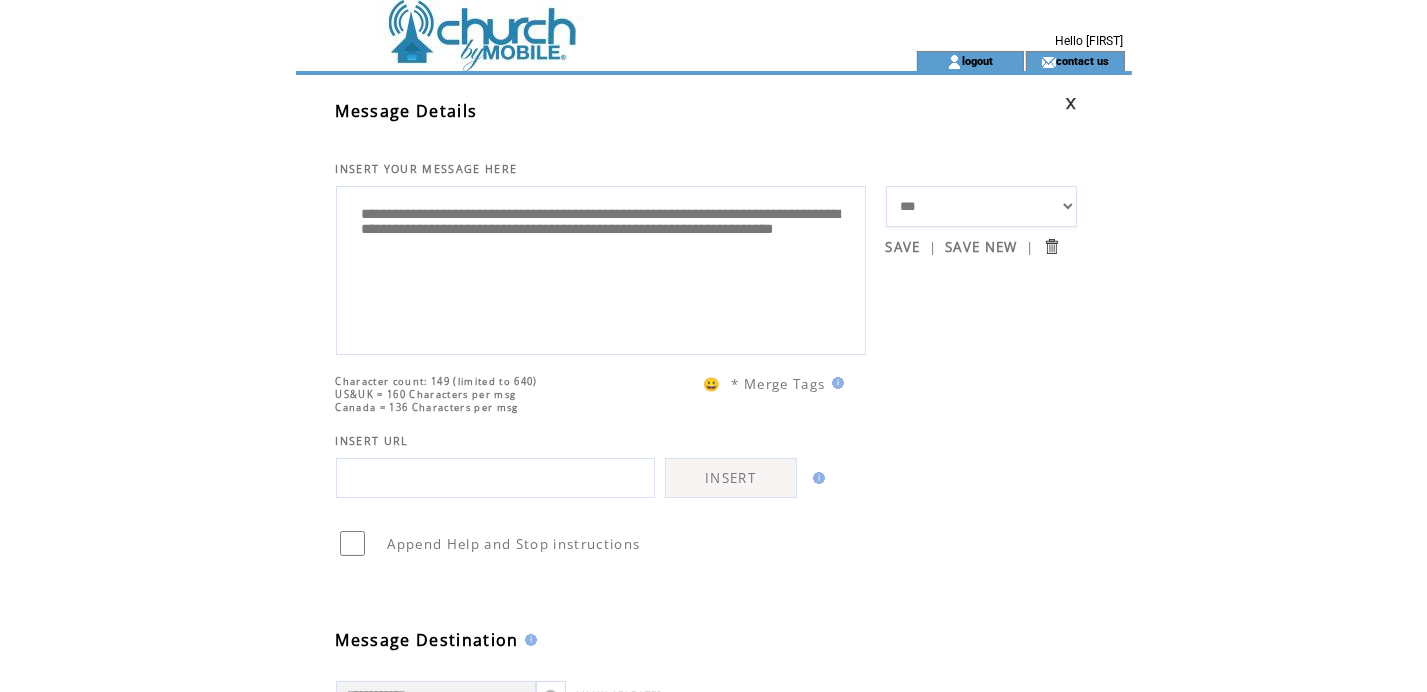 click on "**********" at bounding box center [601, 268] 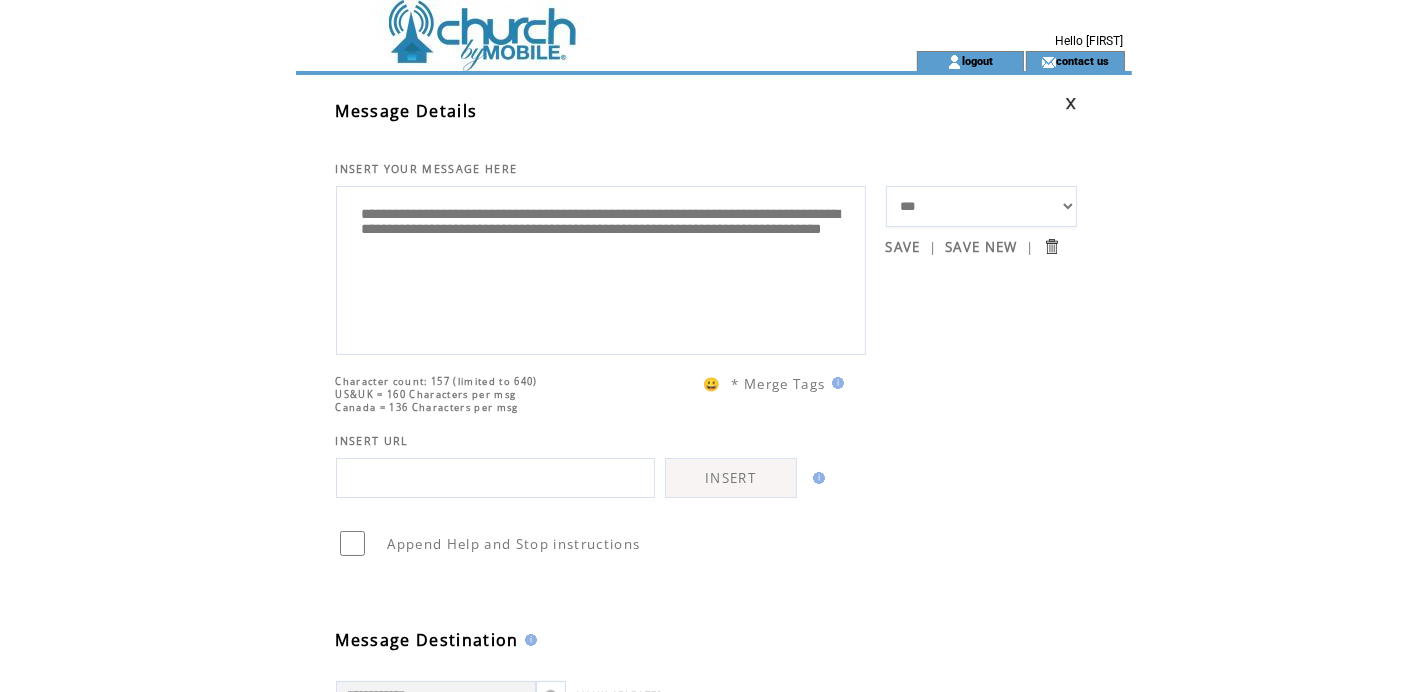 drag, startPoint x: 799, startPoint y: 239, endPoint x: 711, endPoint y: 232, distance: 88.27797 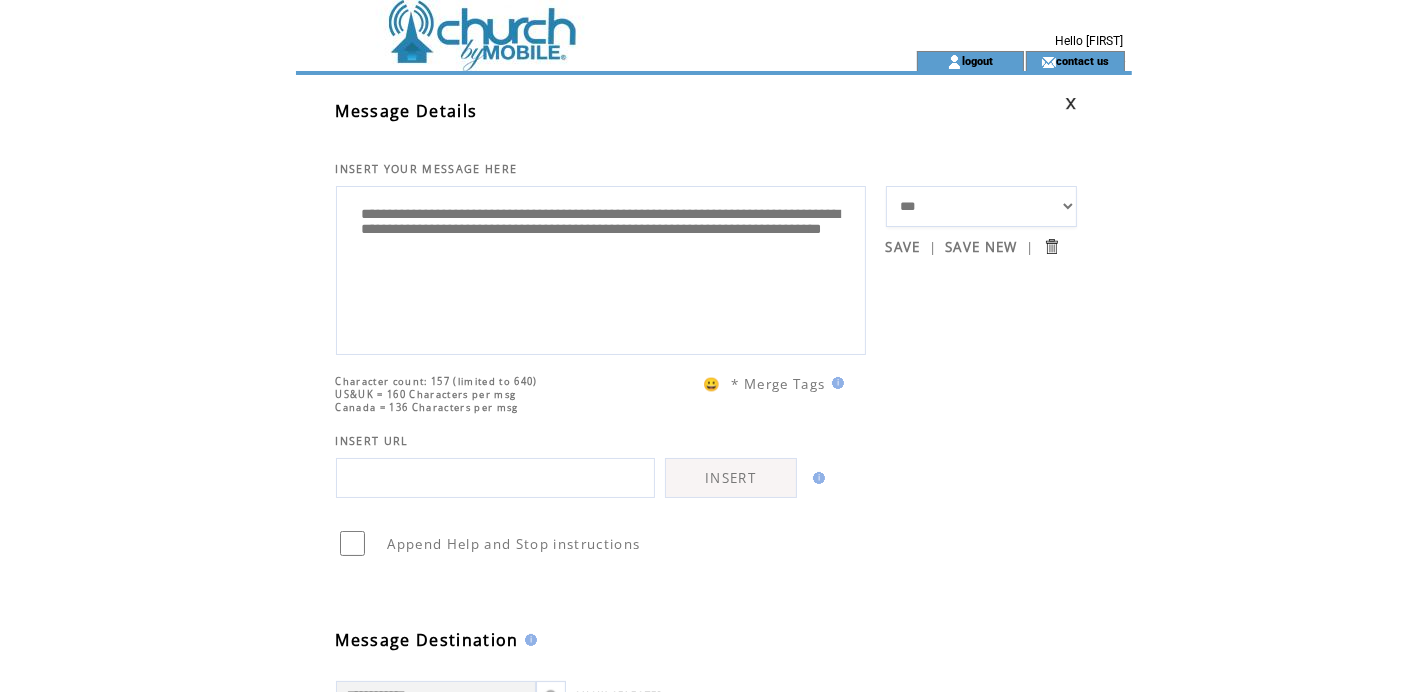 click on "**********" at bounding box center (601, 268) 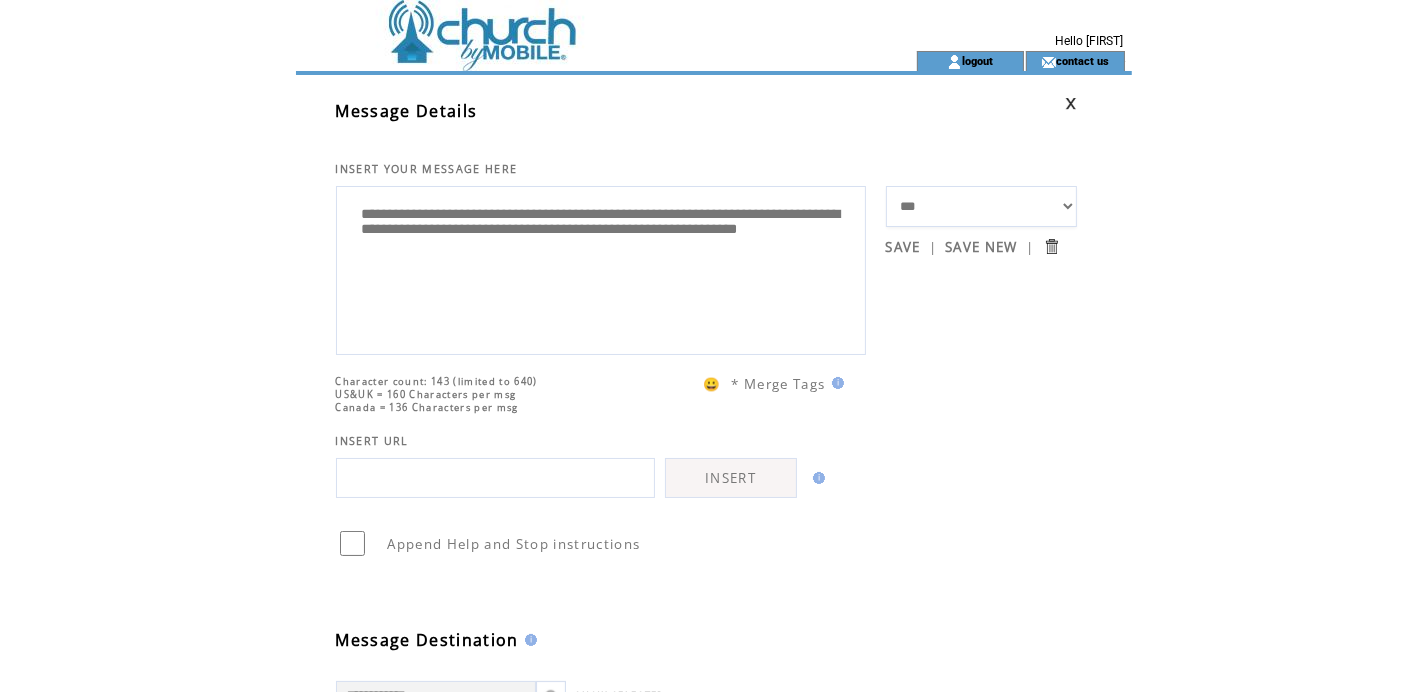 click on "**********" at bounding box center (601, 268) 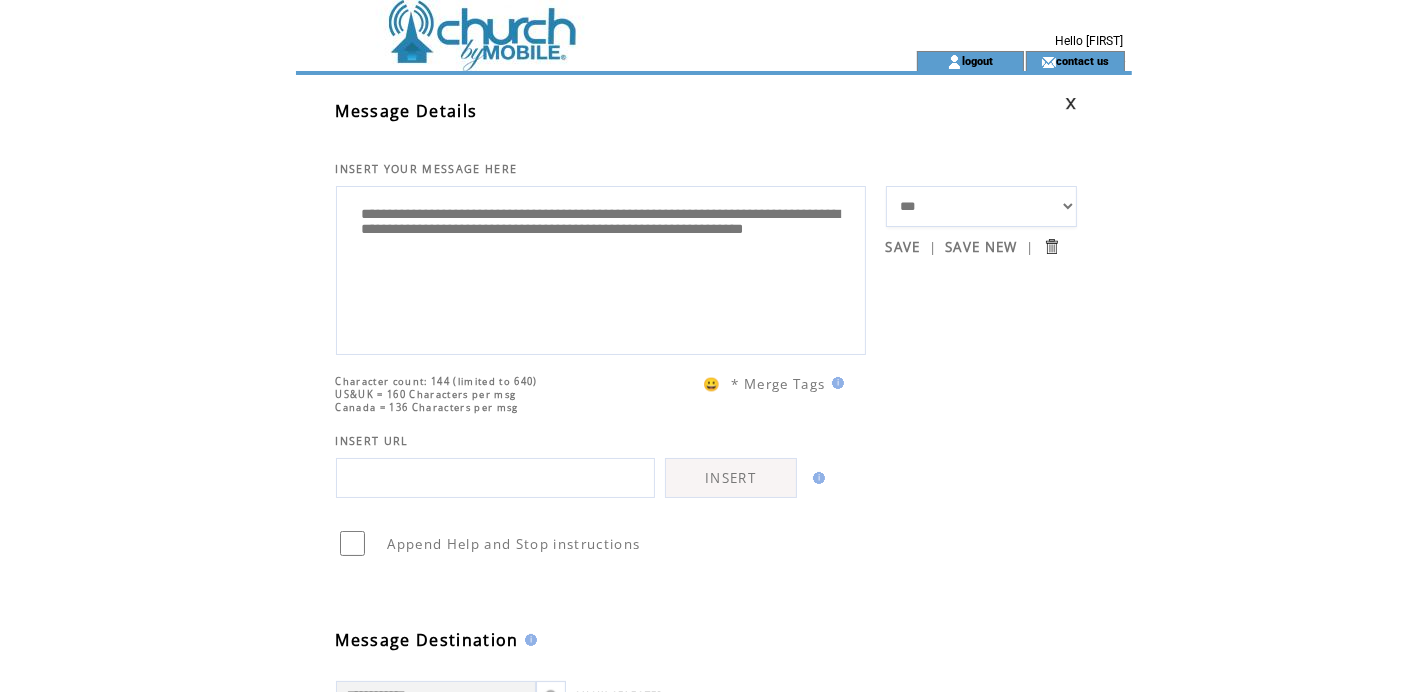click on "**********" at bounding box center [601, 268] 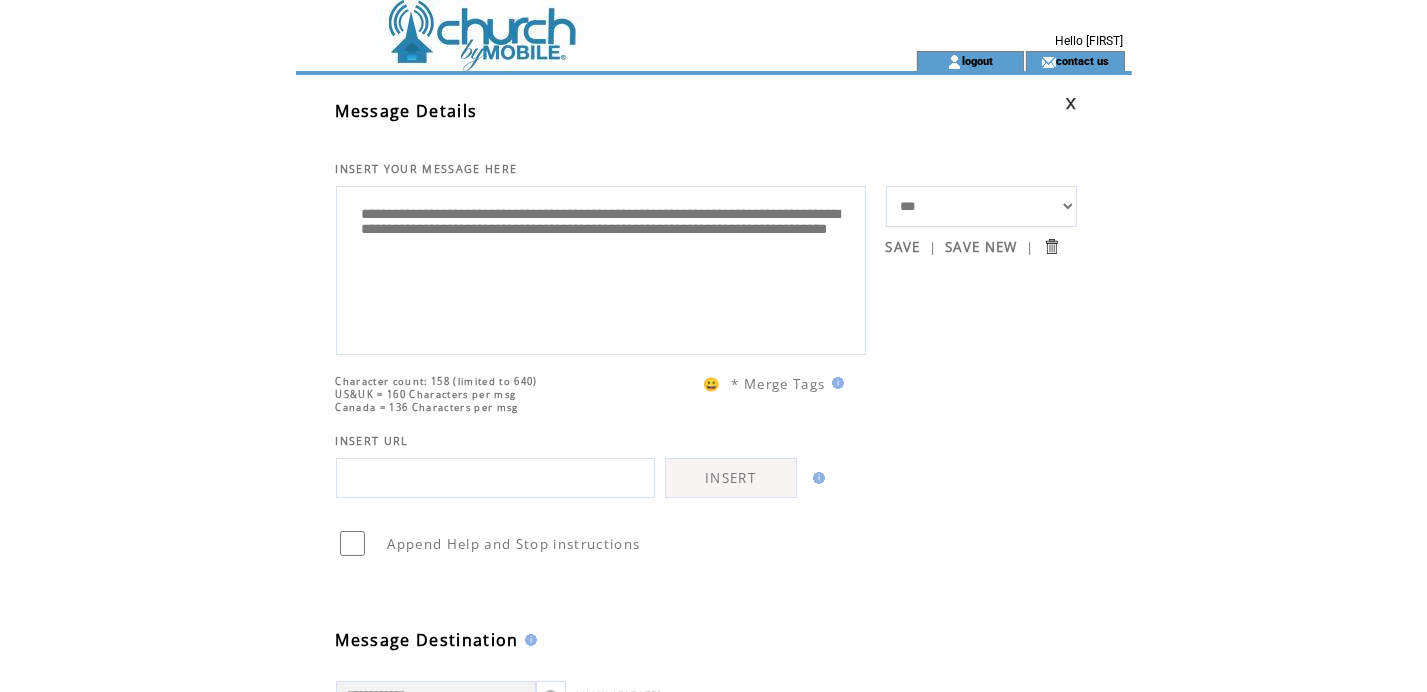 drag, startPoint x: 784, startPoint y: 269, endPoint x: 60, endPoint y: 192, distance: 728.0831 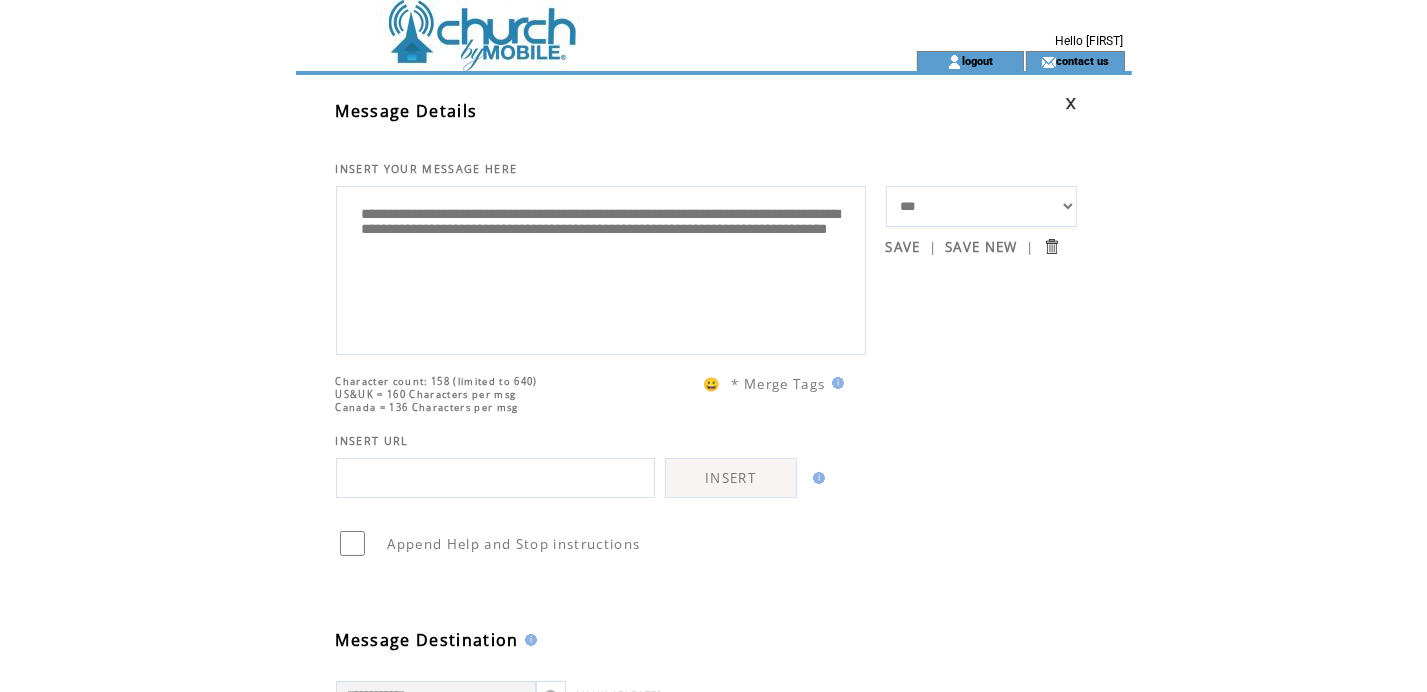 paste 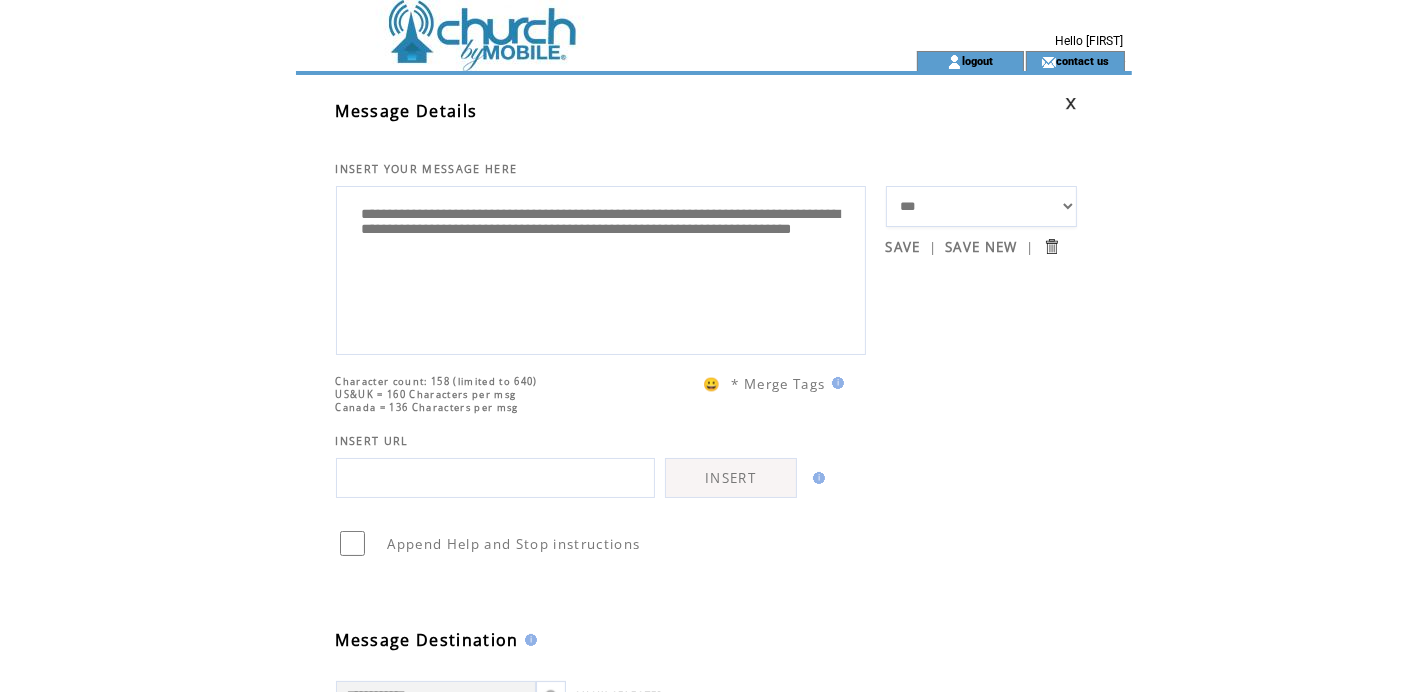 click on "**********" at bounding box center [601, 268] 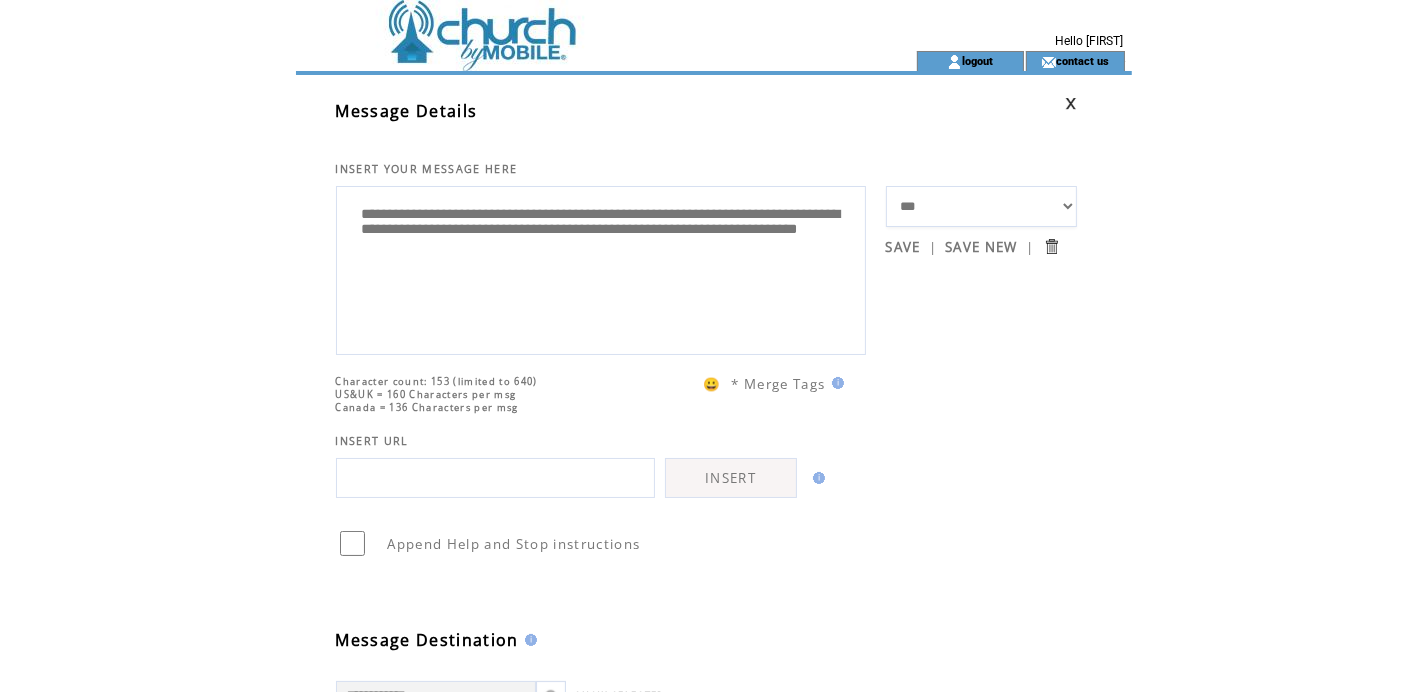 click on "**********" at bounding box center (601, 268) 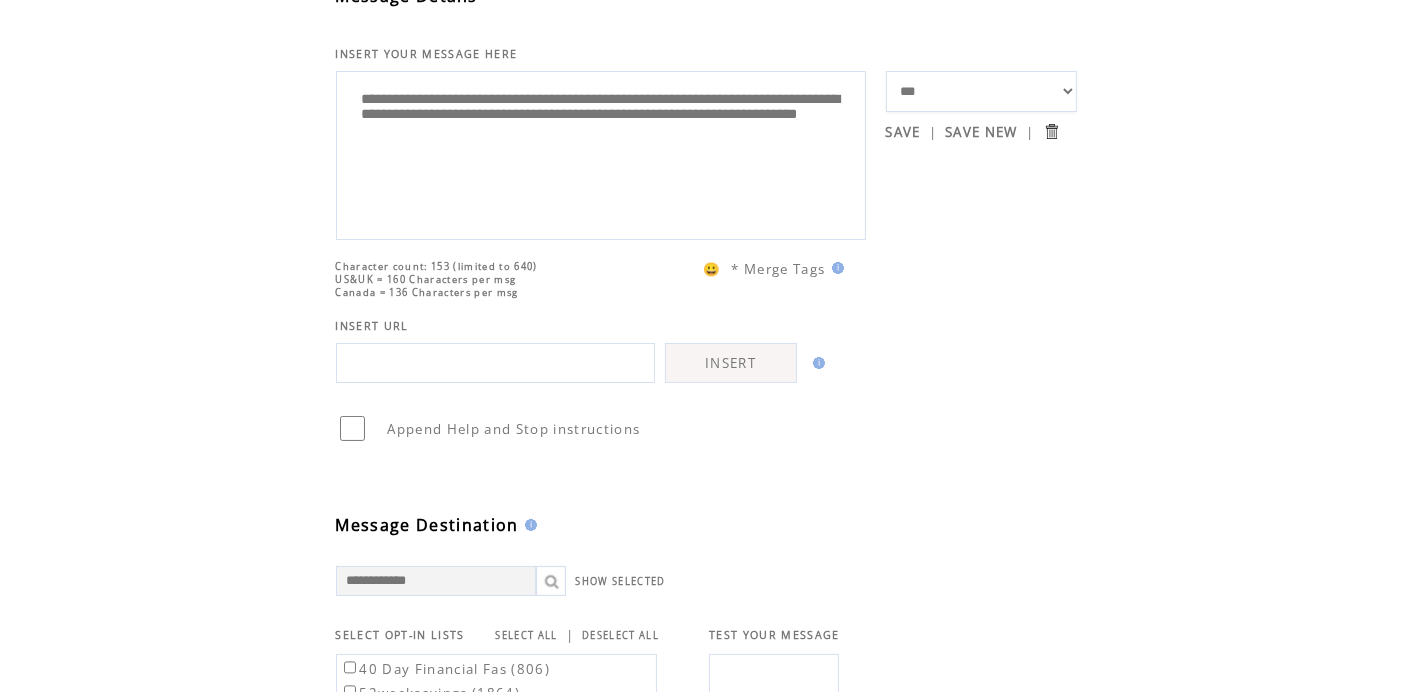 scroll, scrollTop: 0, scrollLeft: 0, axis: both 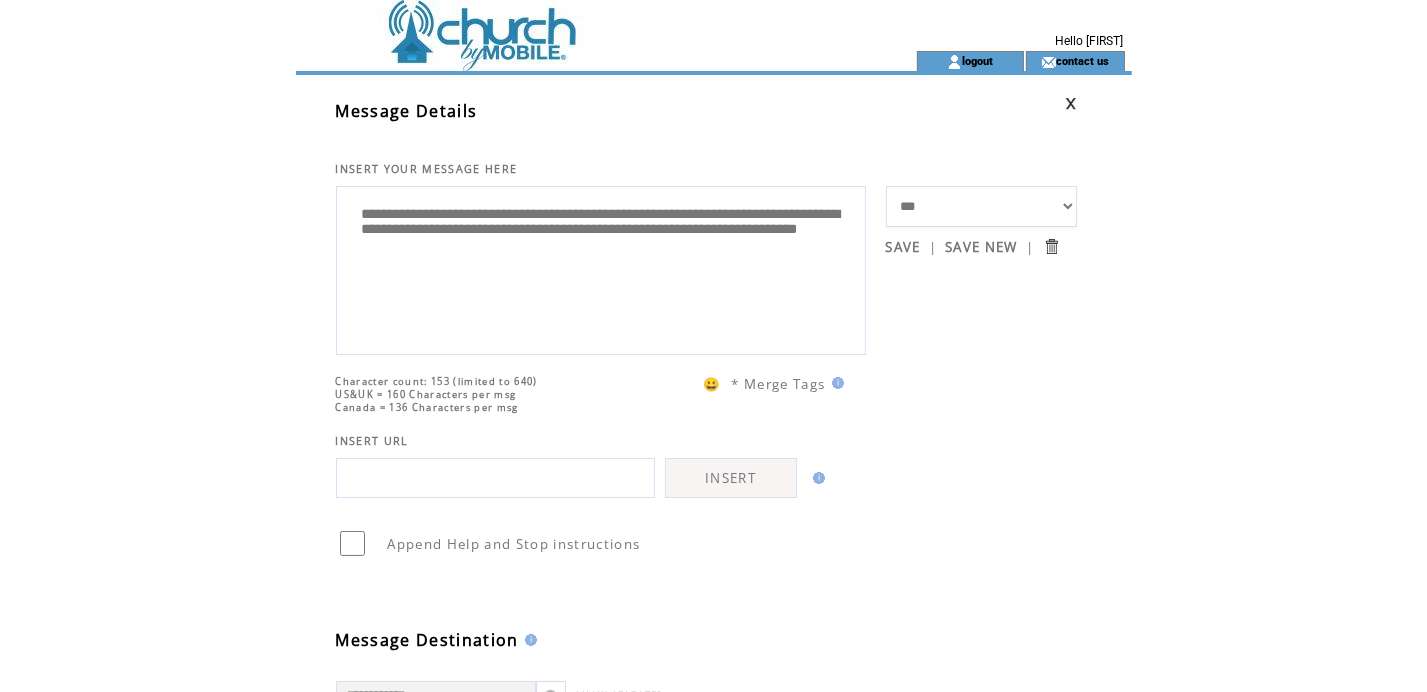 type on "**********" 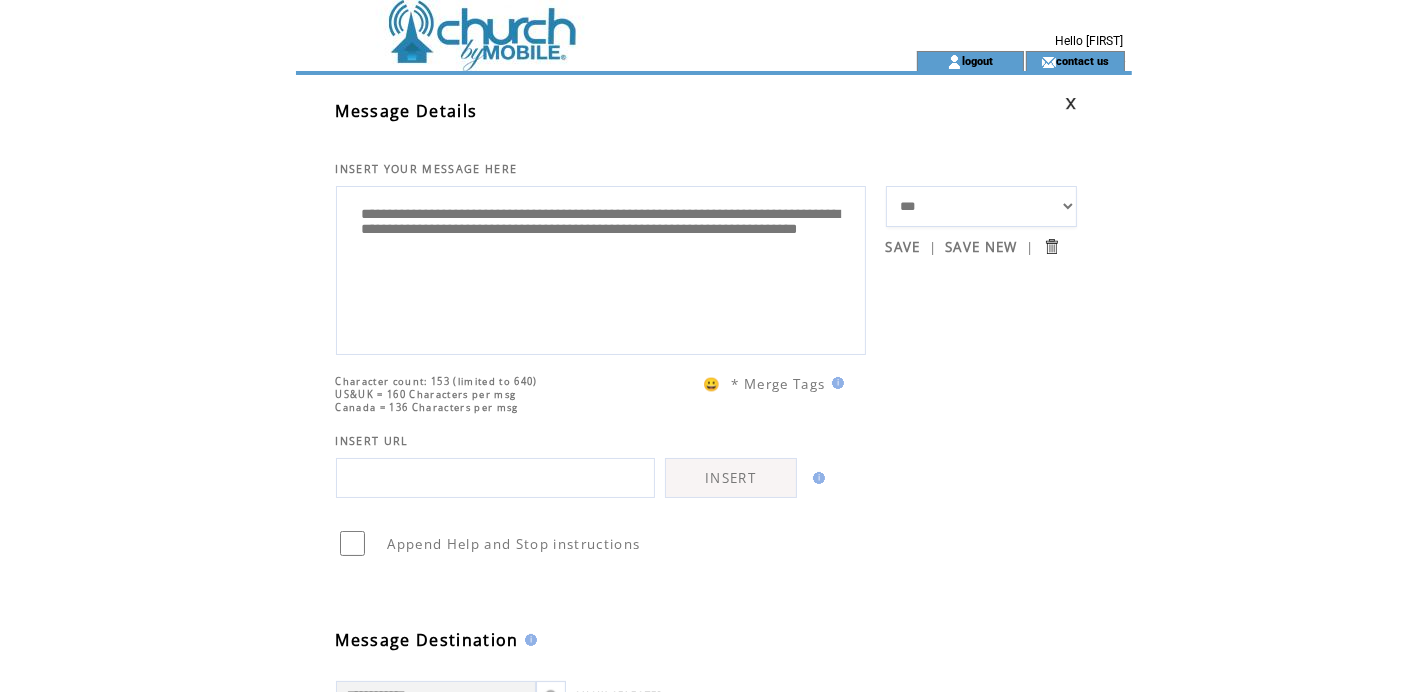 click on "SAVE NEW" at bounding box center (981, 247) 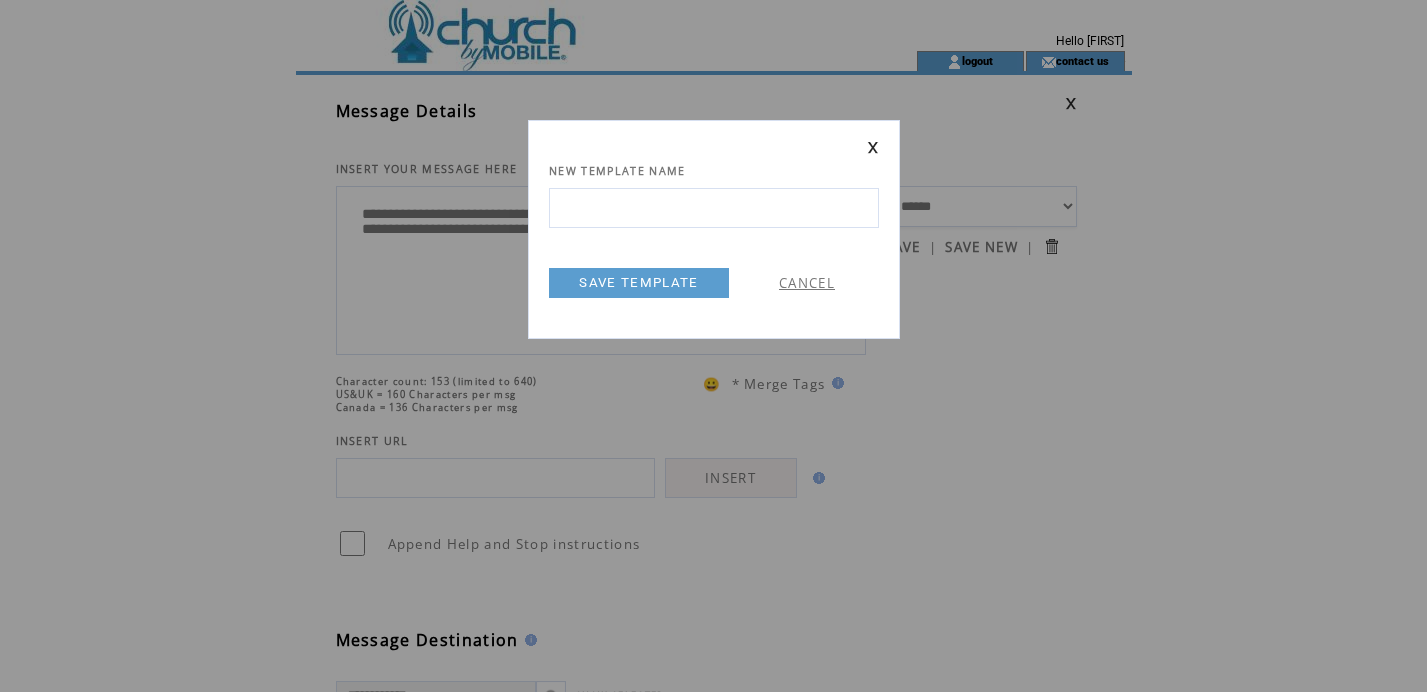 scroll, scrollTop: 0, scrollLeft: 0, axis: both 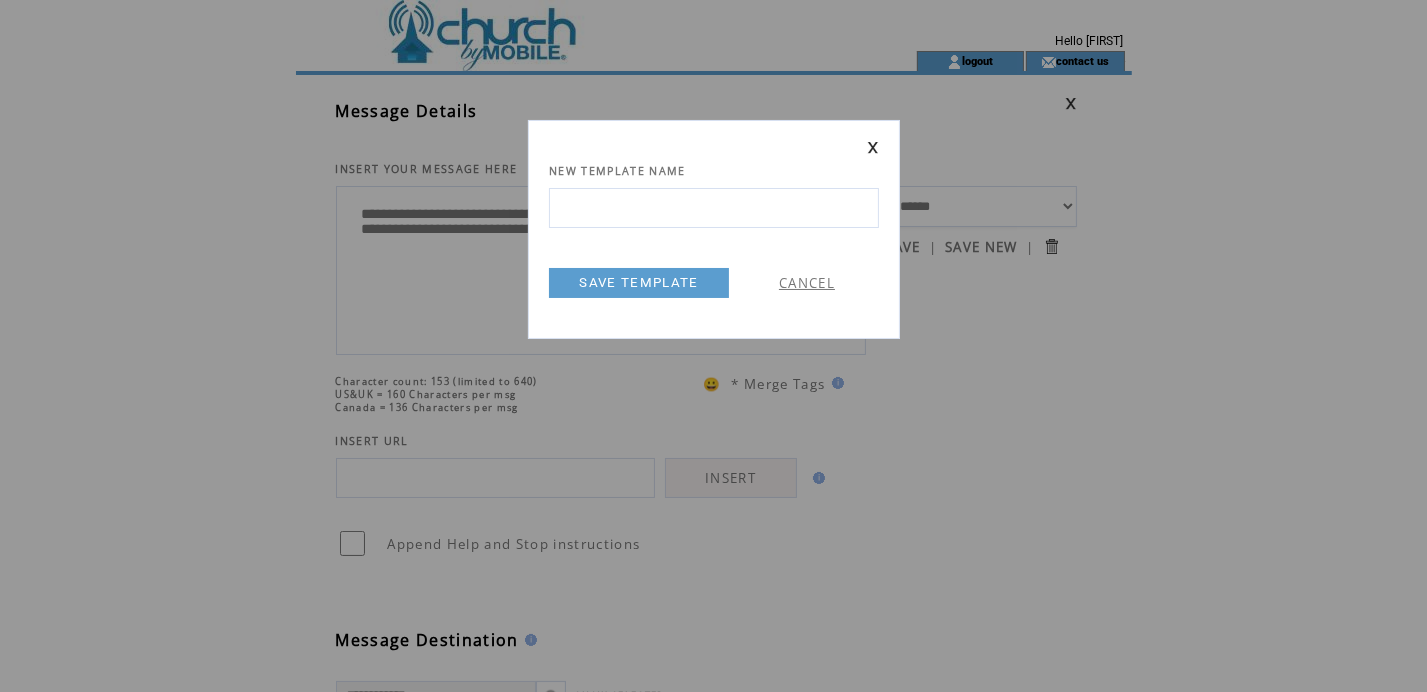 click at bounding box center [714, 208] 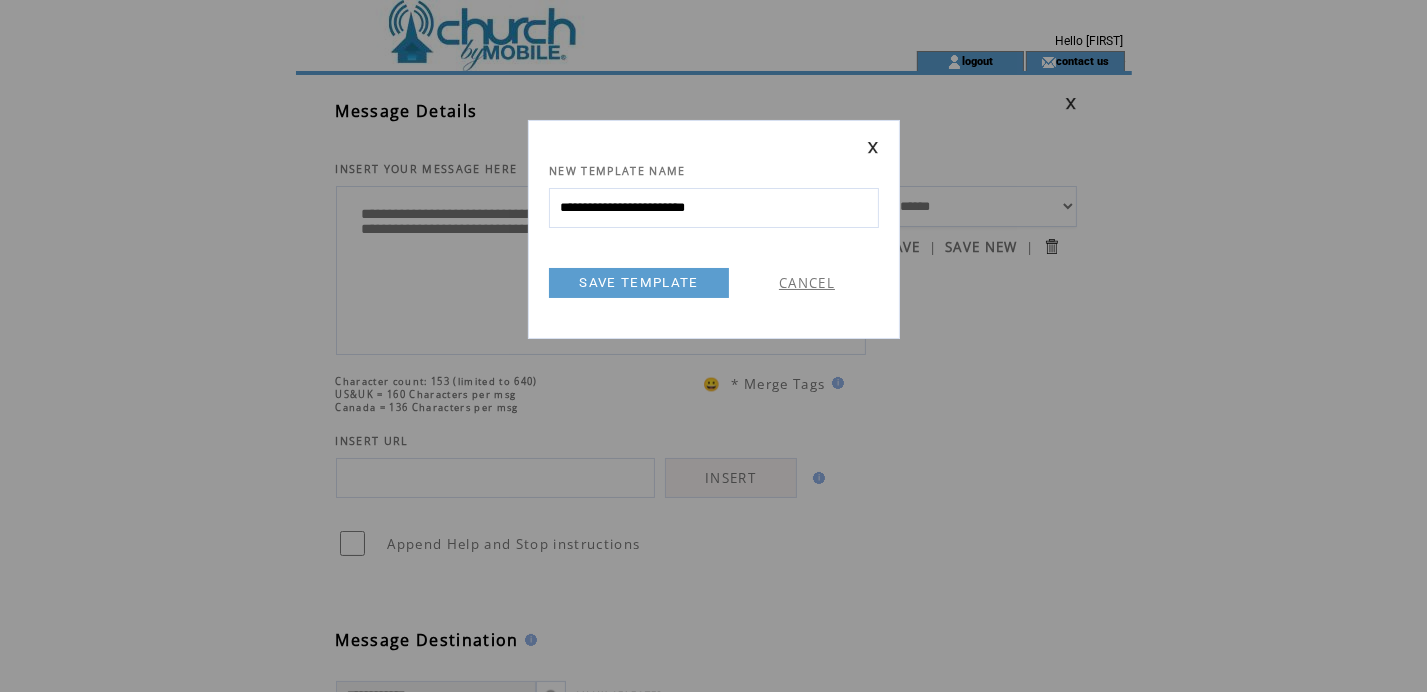 type on "**********" 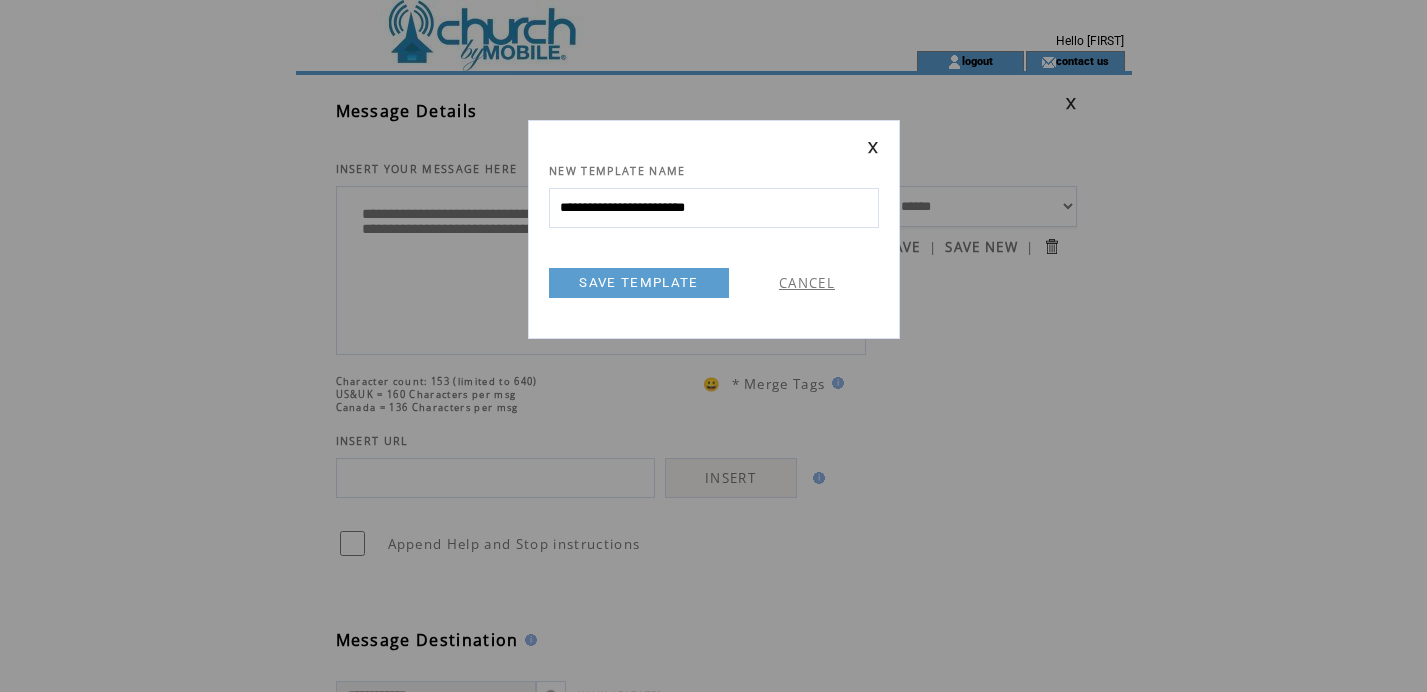 scroll, scrollTop: 0, scrollLeft: 0, axis: both 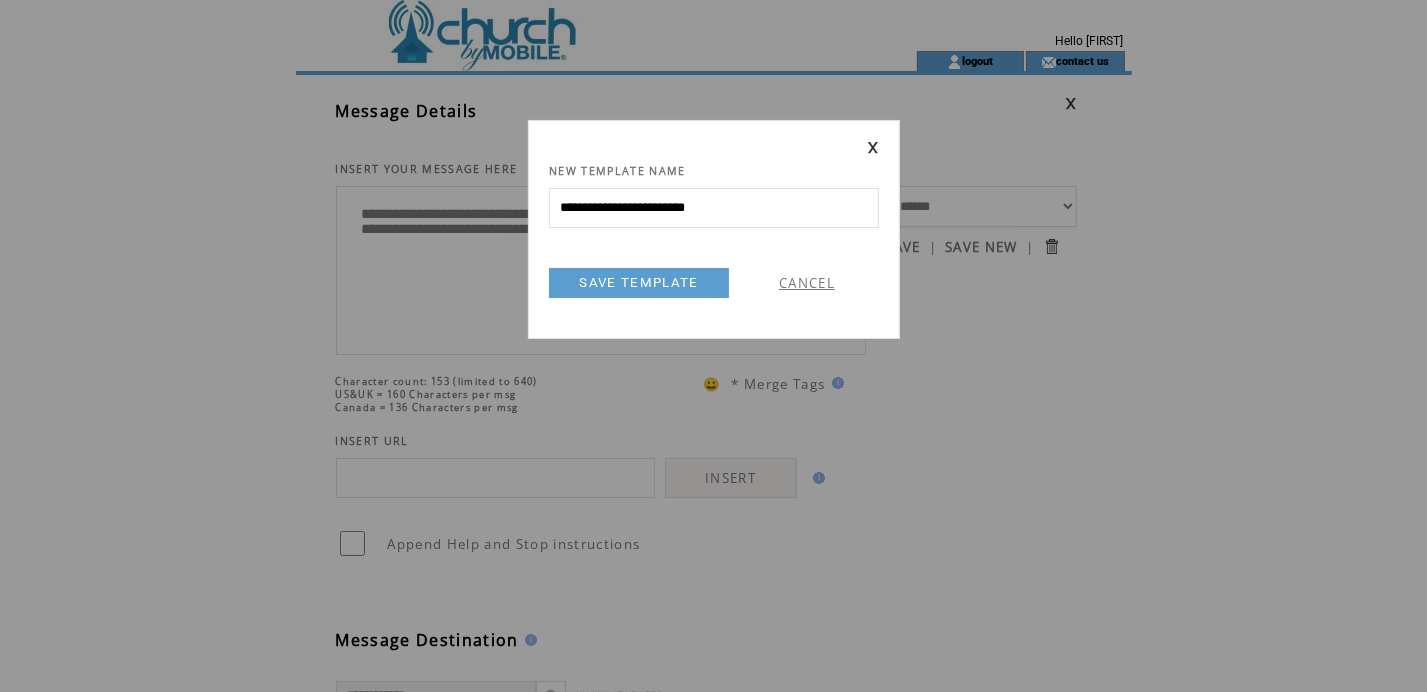 click on "SAVE TEMPLATE" at bounding box center (639, 283) 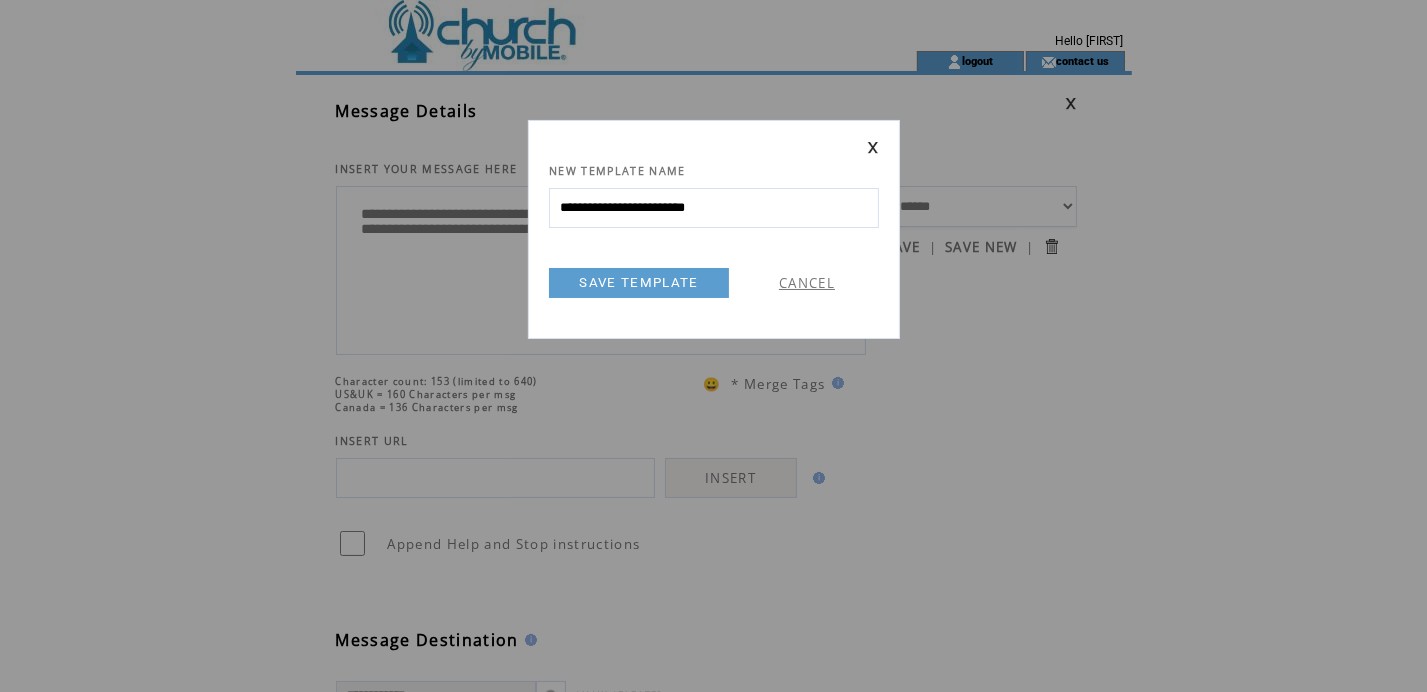 click on "**********" at bounding box center (714, 208) 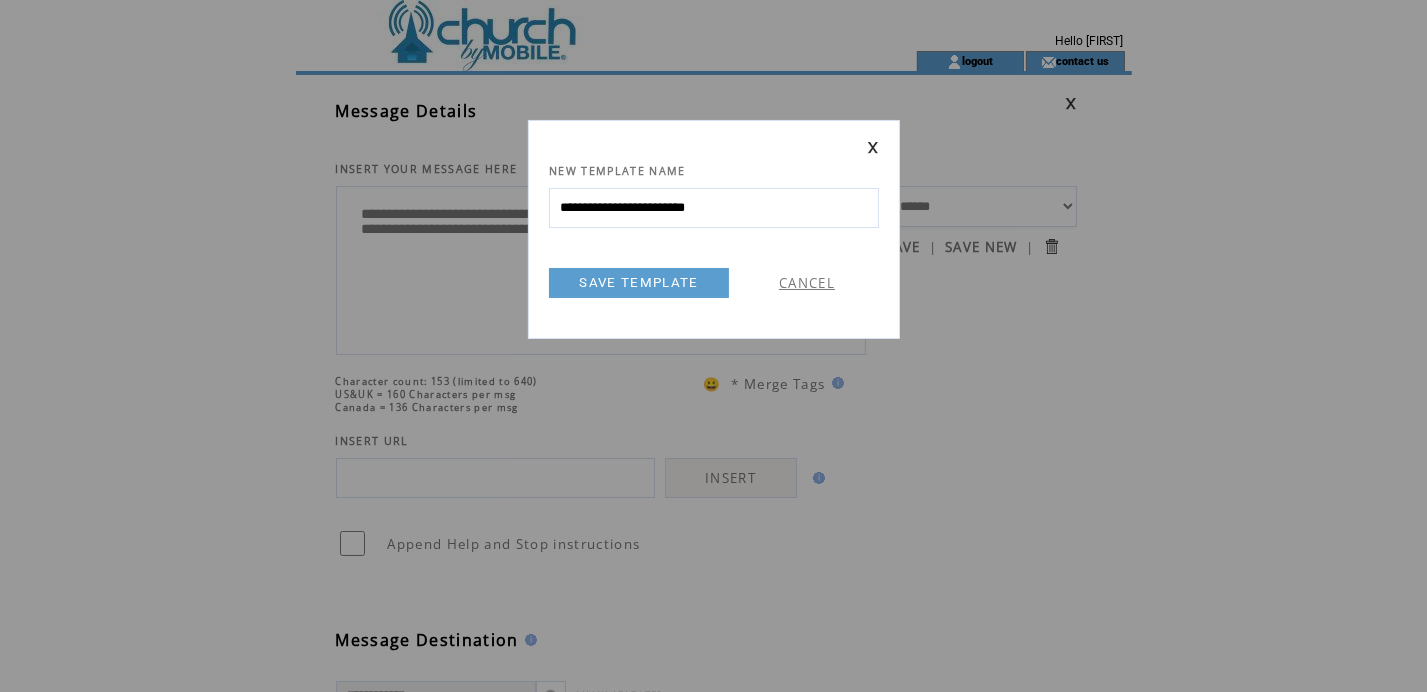 click on "SAVE TEMPLATE" at bounding box center [639, 283] 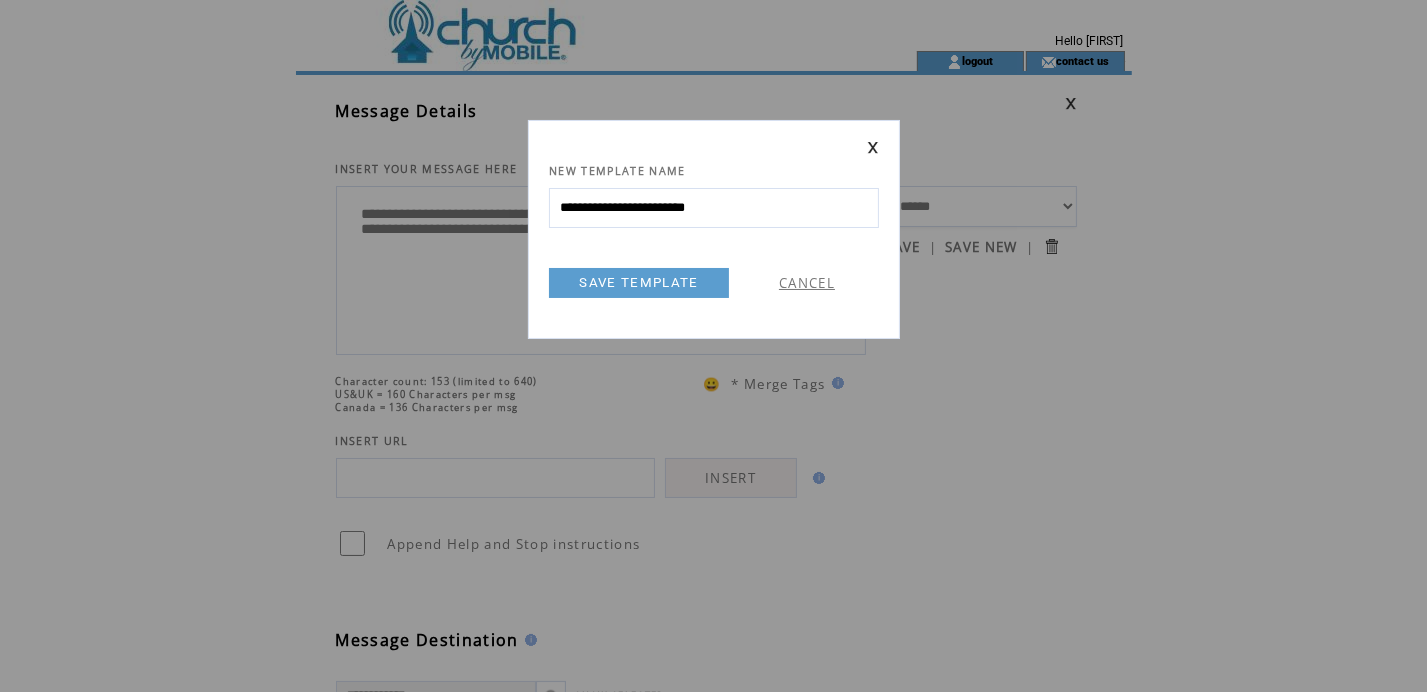 drag, startPoint x: 778, startPoint y: 212, endPoint x: 591, endPoint y: 202, distance: 187.26718 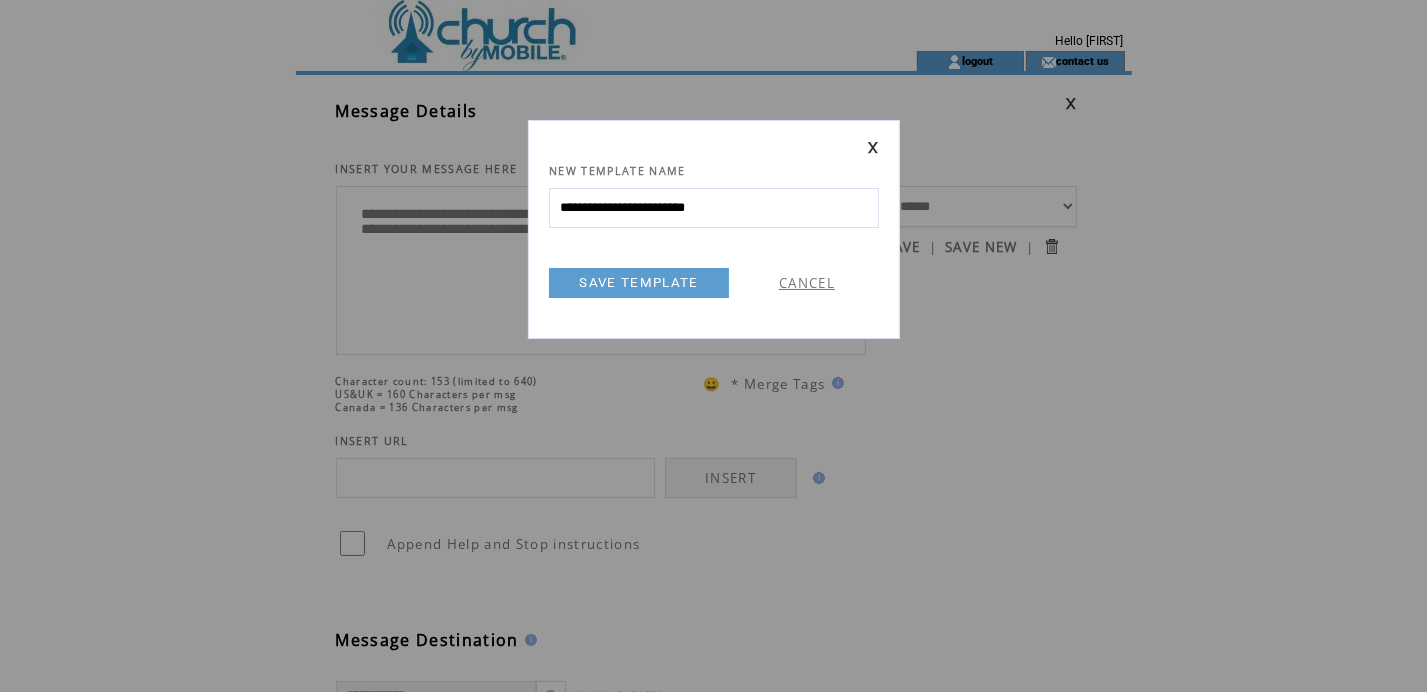 click on "**********" at bounding box center [714, 208] 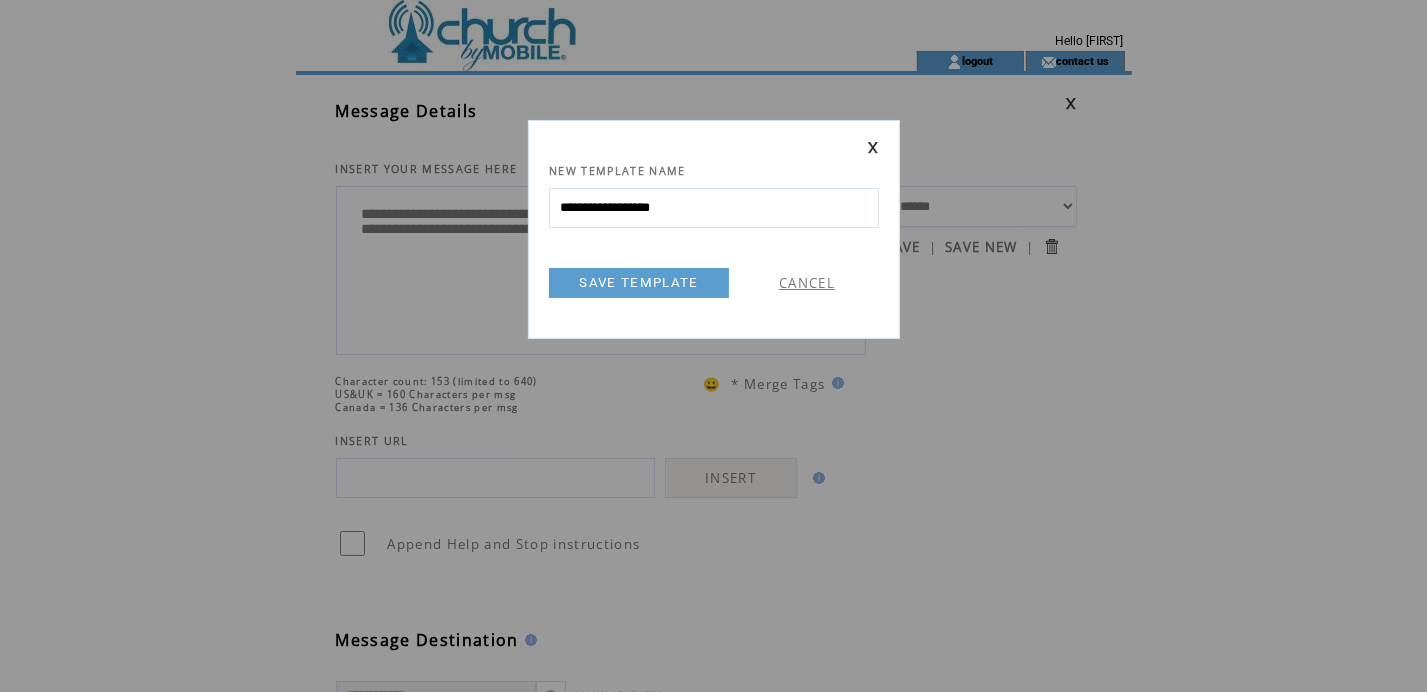 type on "**********" 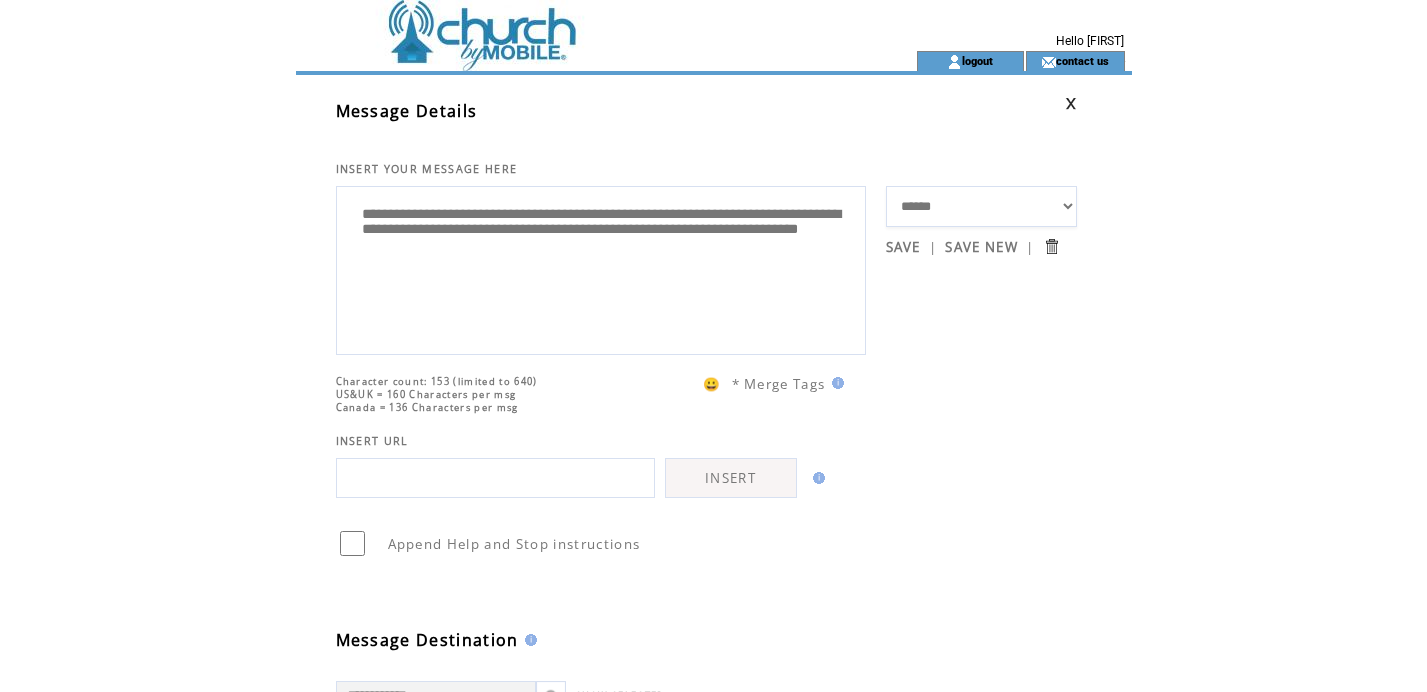 scroll, scrollTop: 0, scrollLeft: 0, axis: both 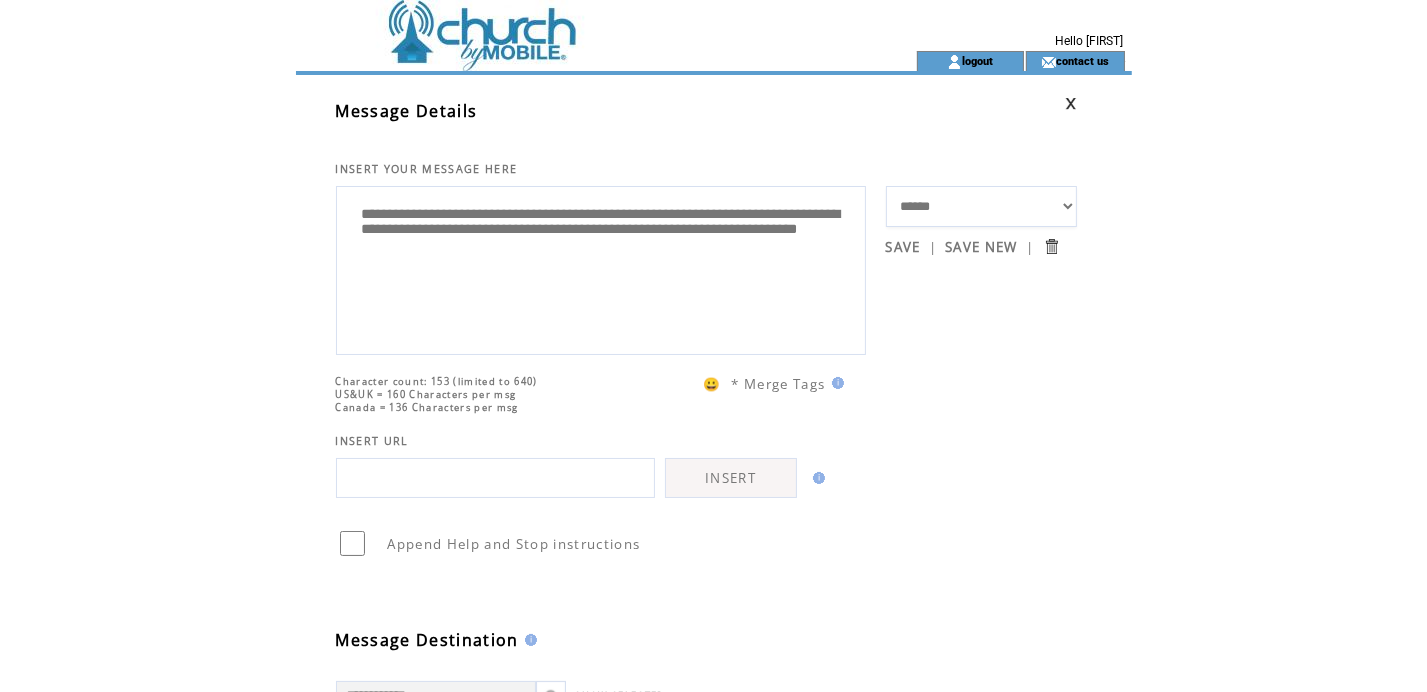 click on "SAVE NEW" at bounding box center (981, 247) 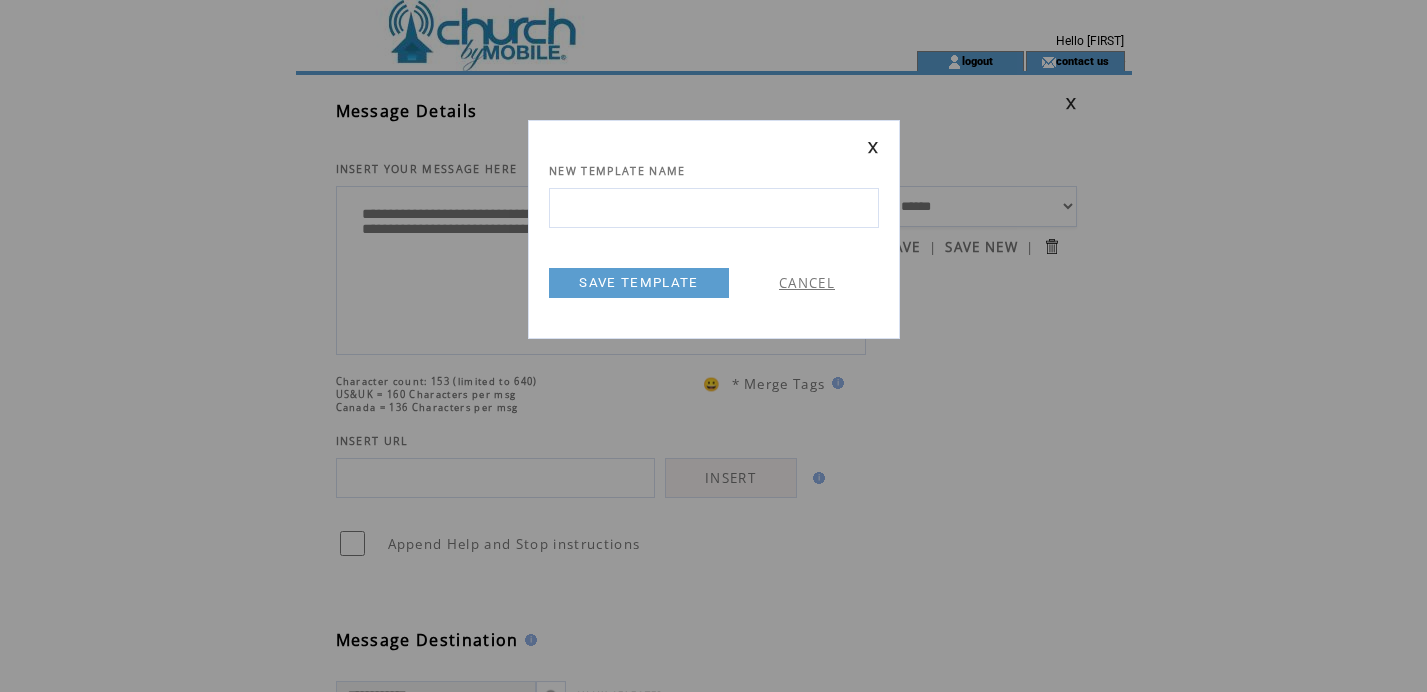scroll, scrollTop: 0, scrollLeft: 0, axis: both 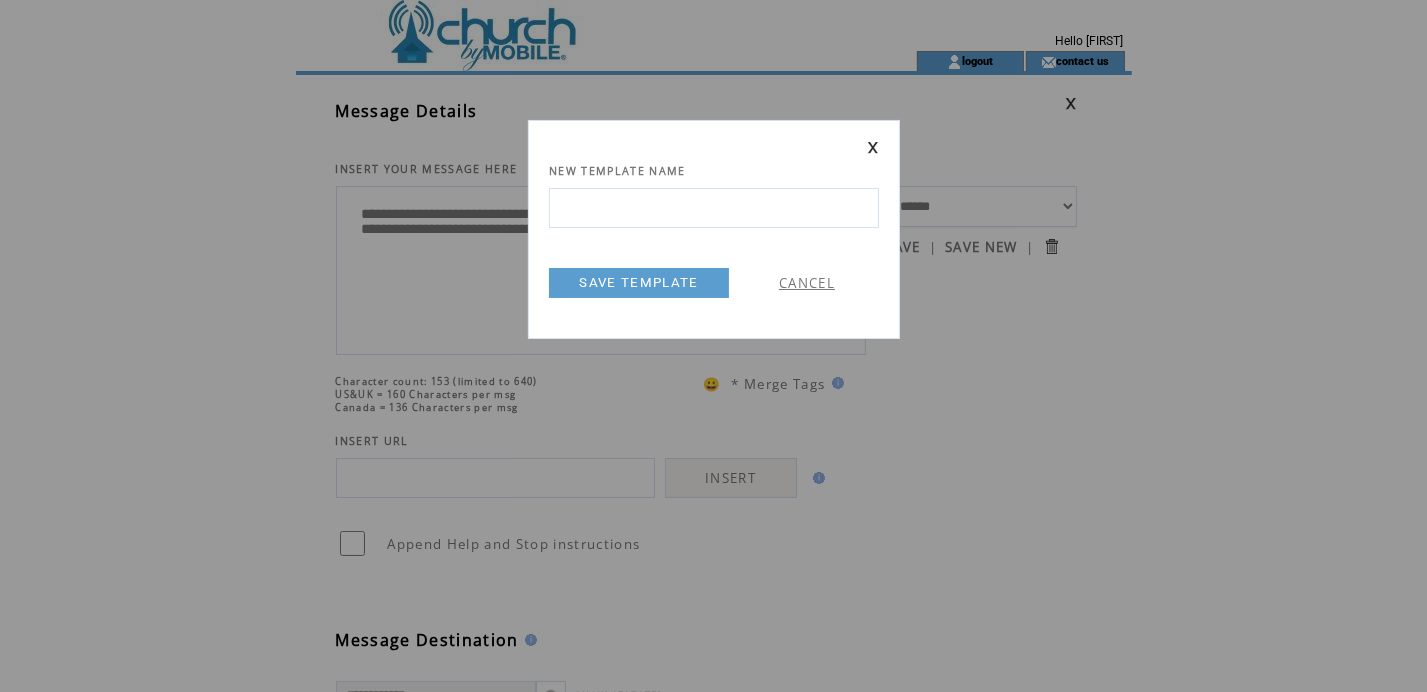 click at bounding box center [714, 208] 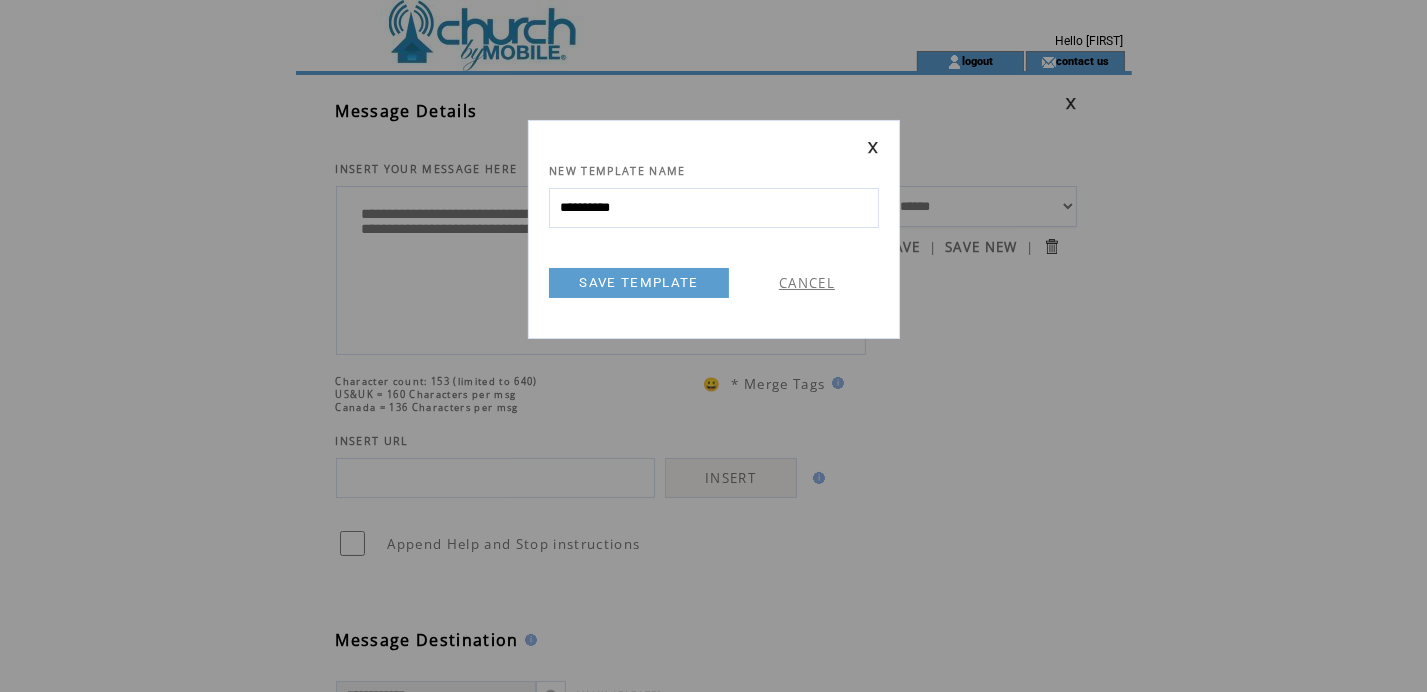 type on "**********" 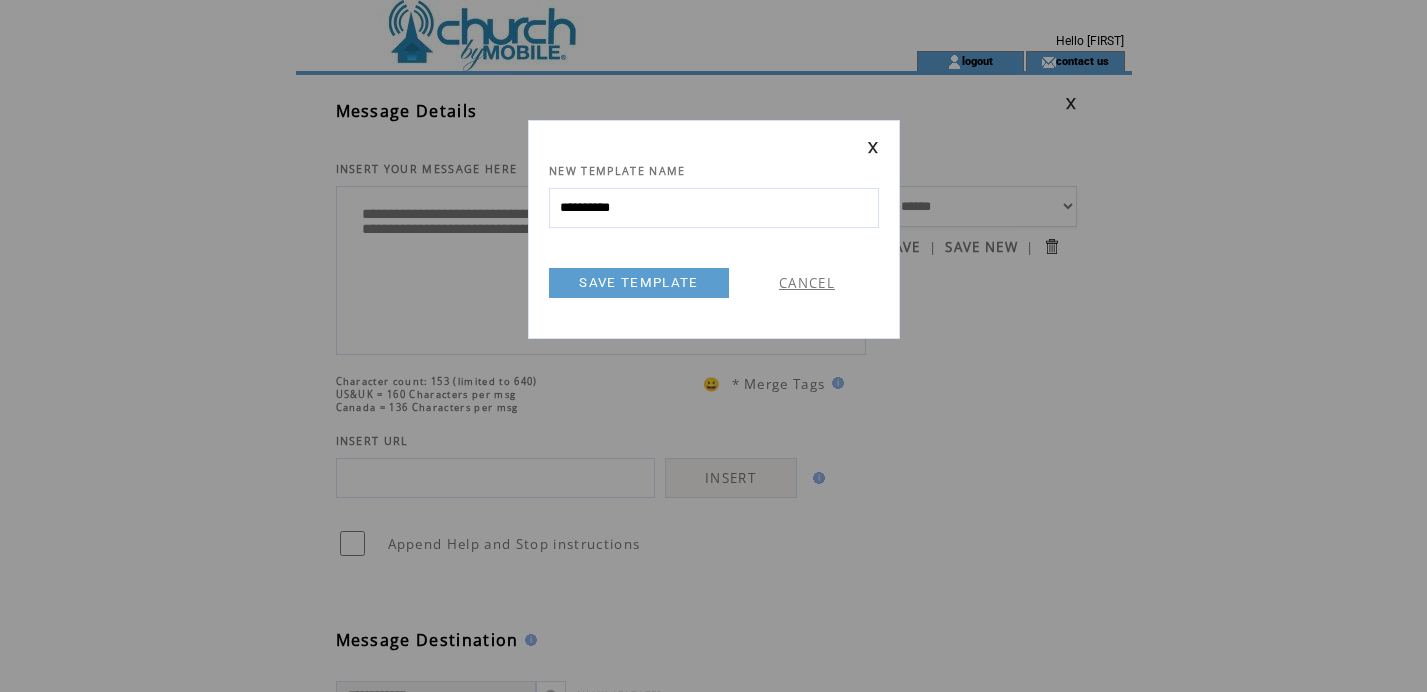 scroll, scrollTop: 0, scrollLeft: 0, axis: both 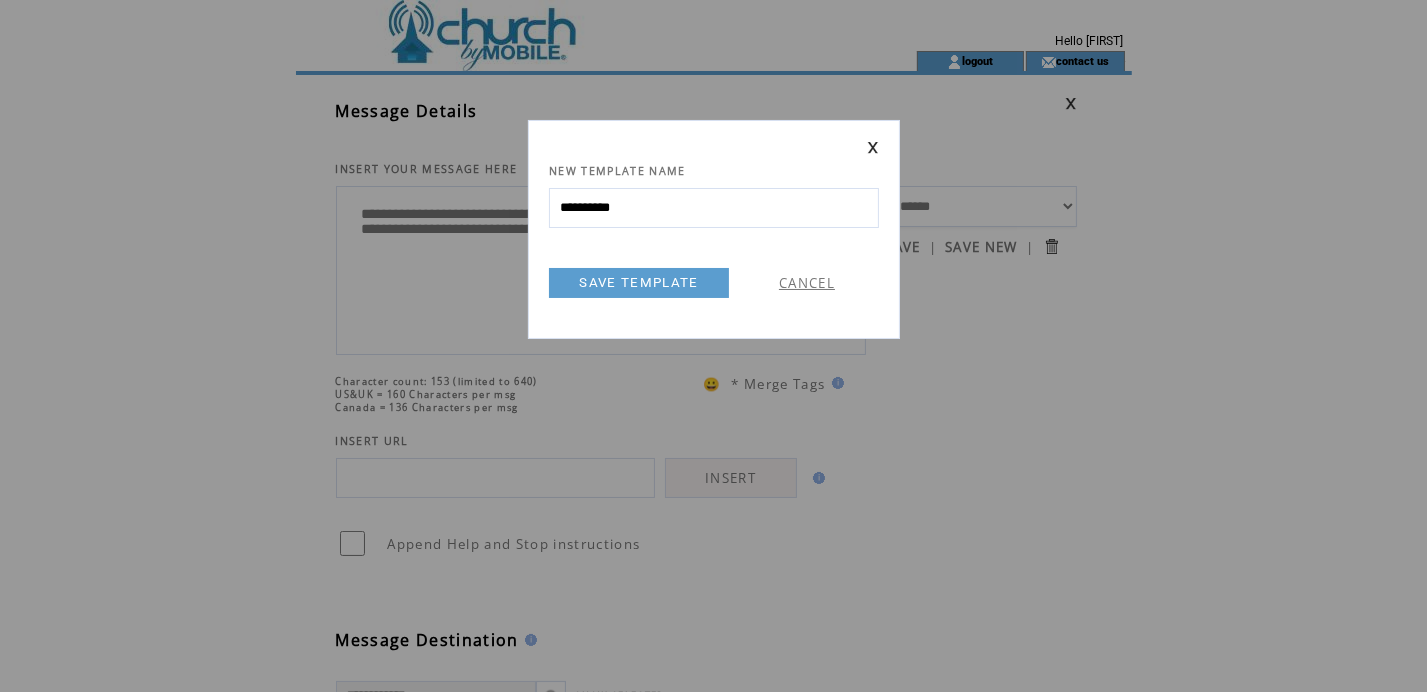 click on "SAVE TEMPLATE" at bounding box center (639, 283) 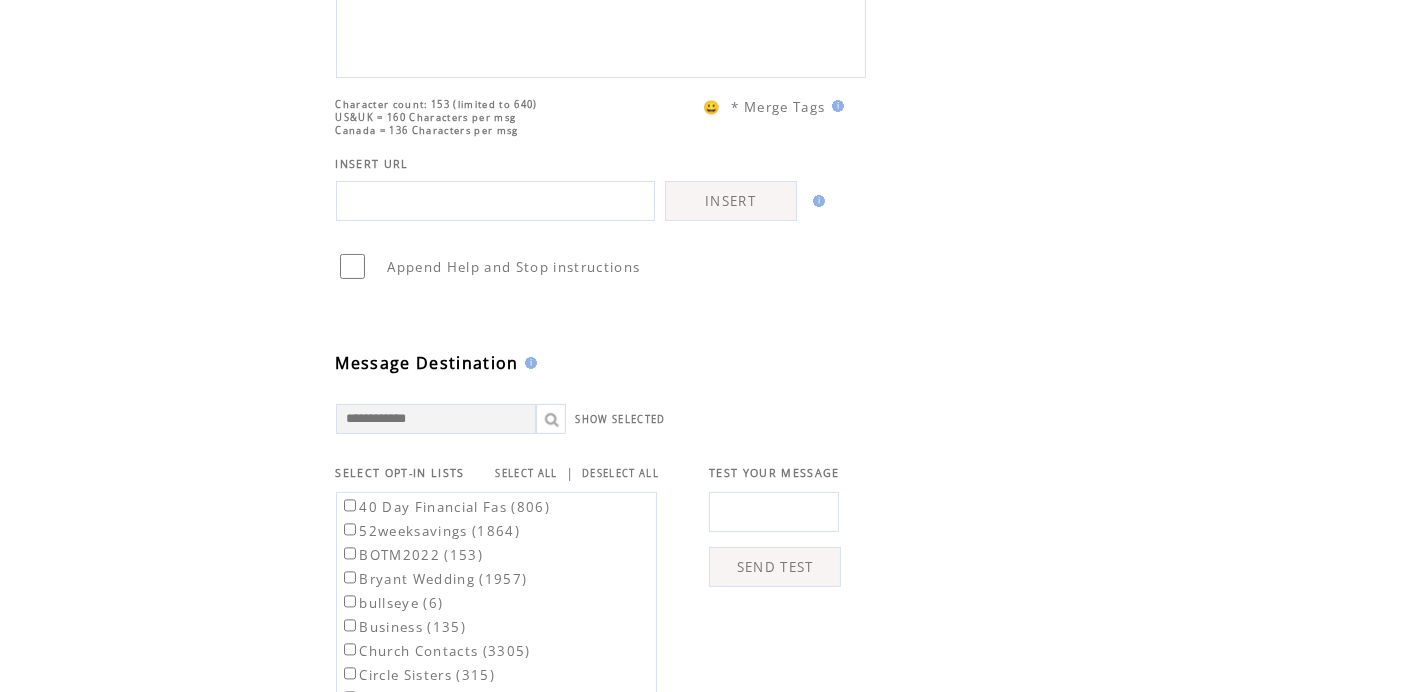 scroll, scrollTop: 0, scrollLeft: 0, axis: both 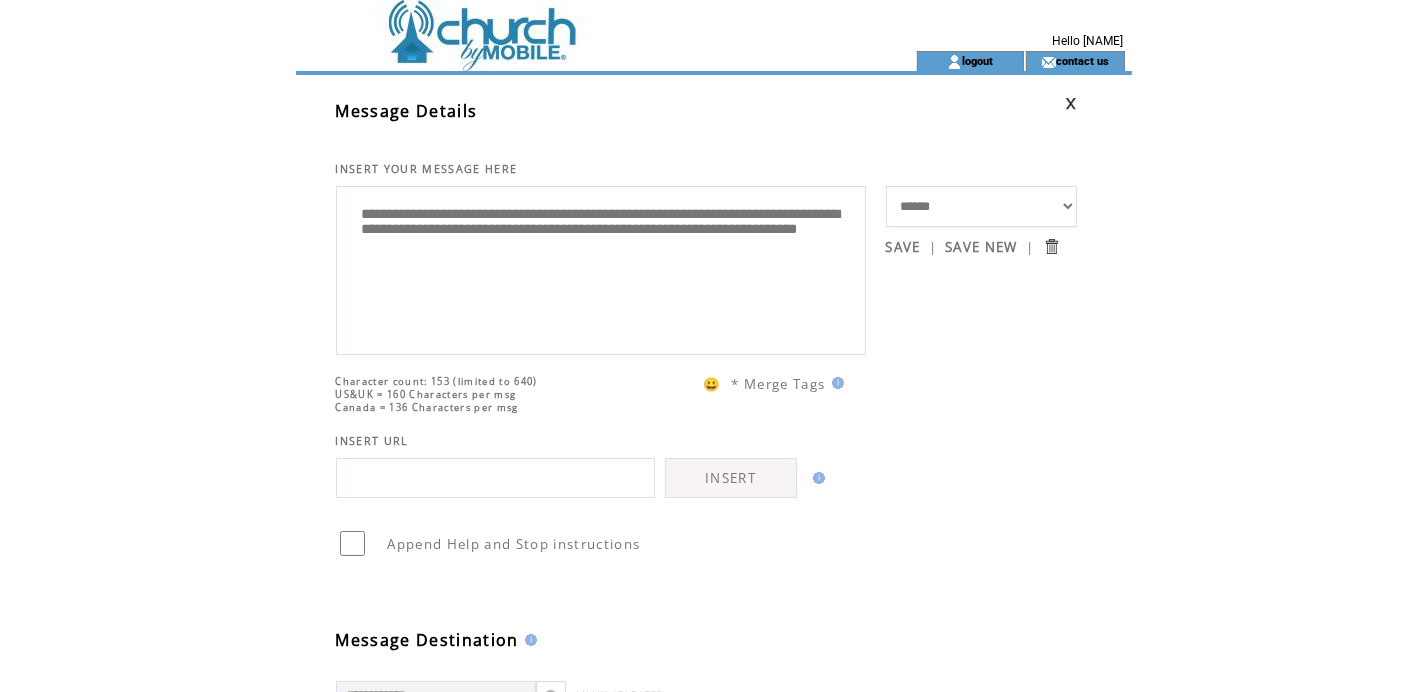 click on "SAVE NEW" at bounding box center [981, 247] 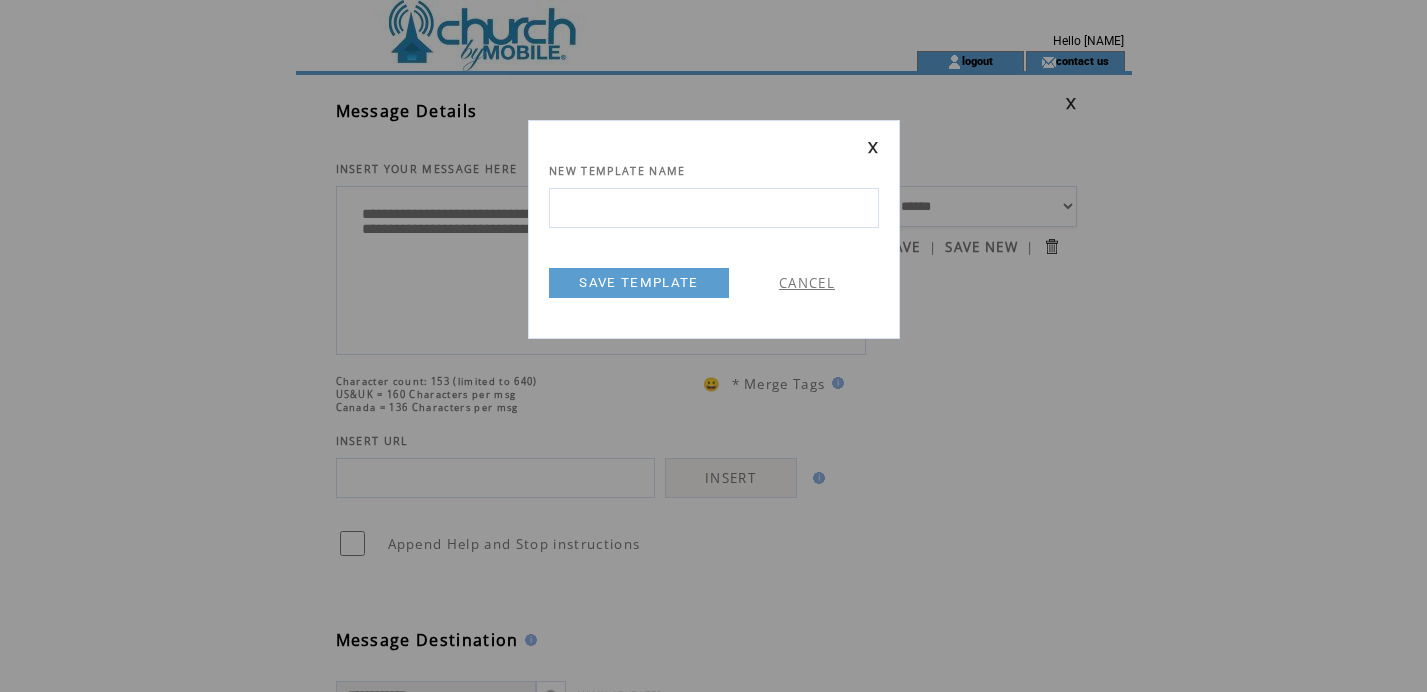 scroll, scrollTop: 0, scrollLeft: 0, axis: both 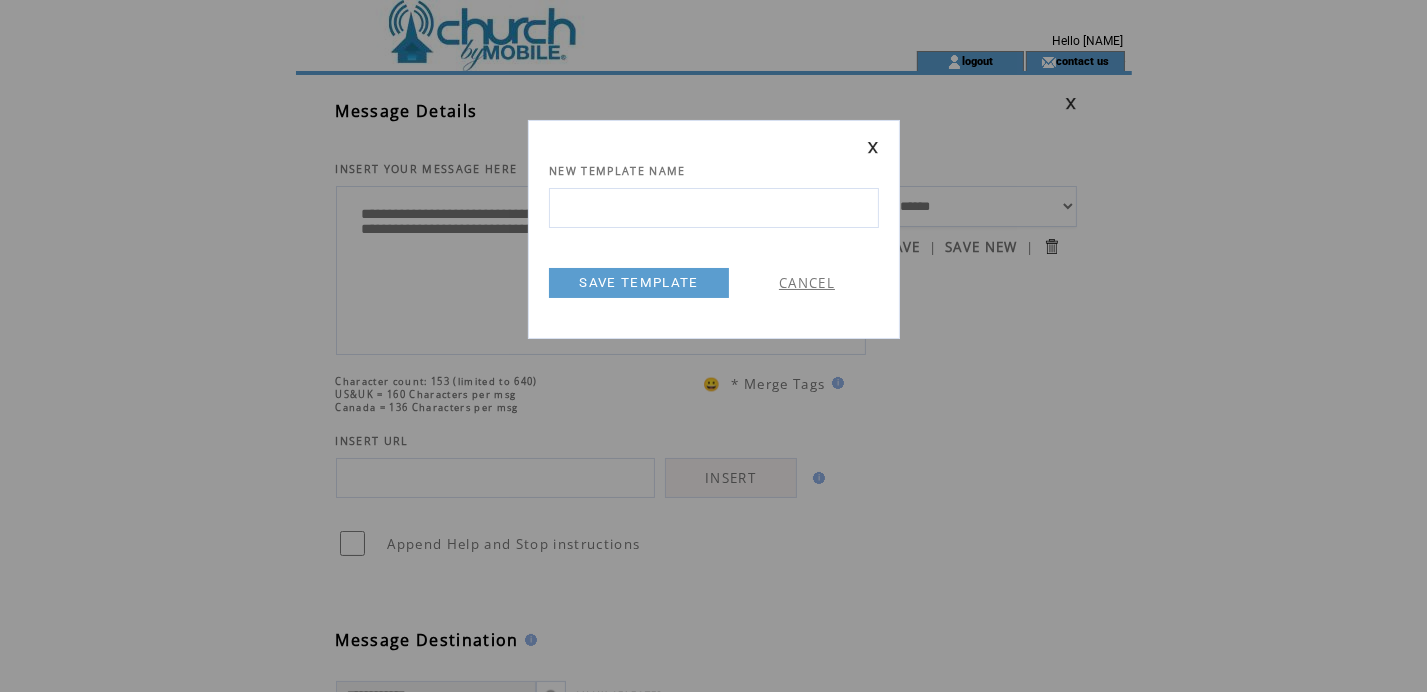 click at bounding box center [714, 208] 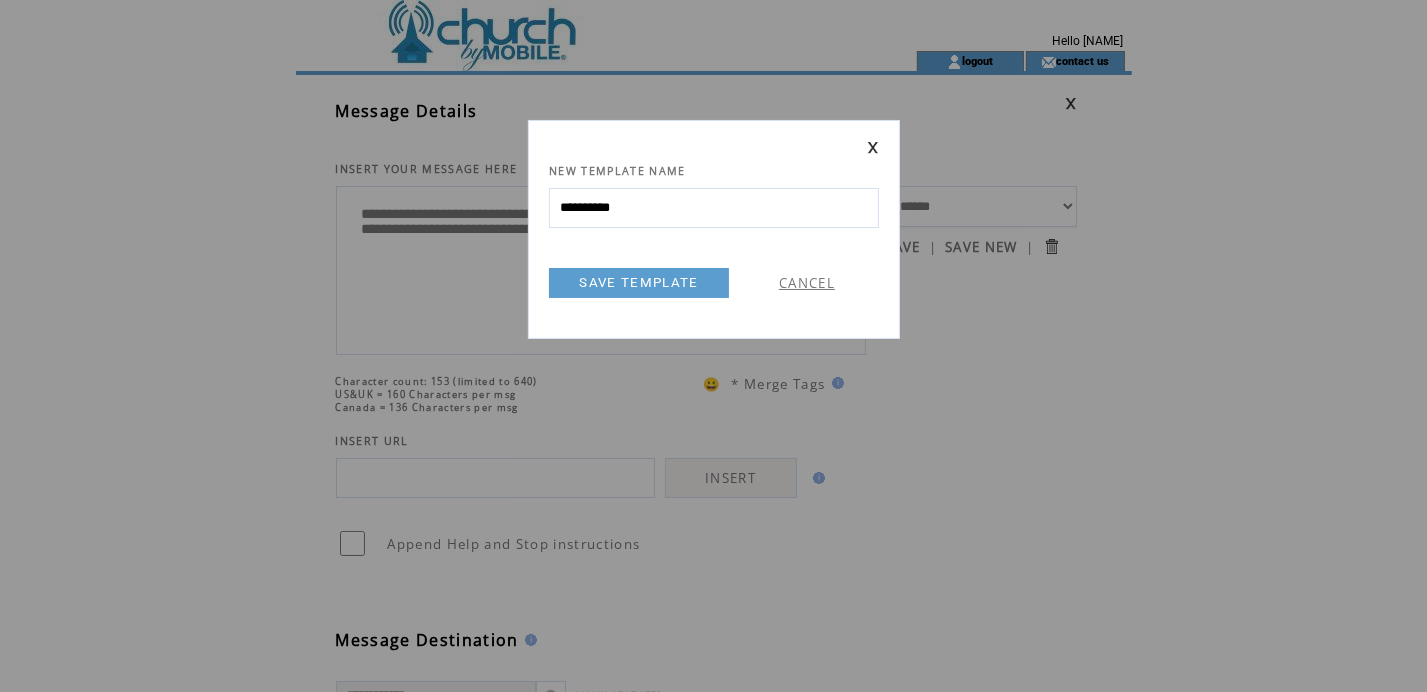 type on "**********" 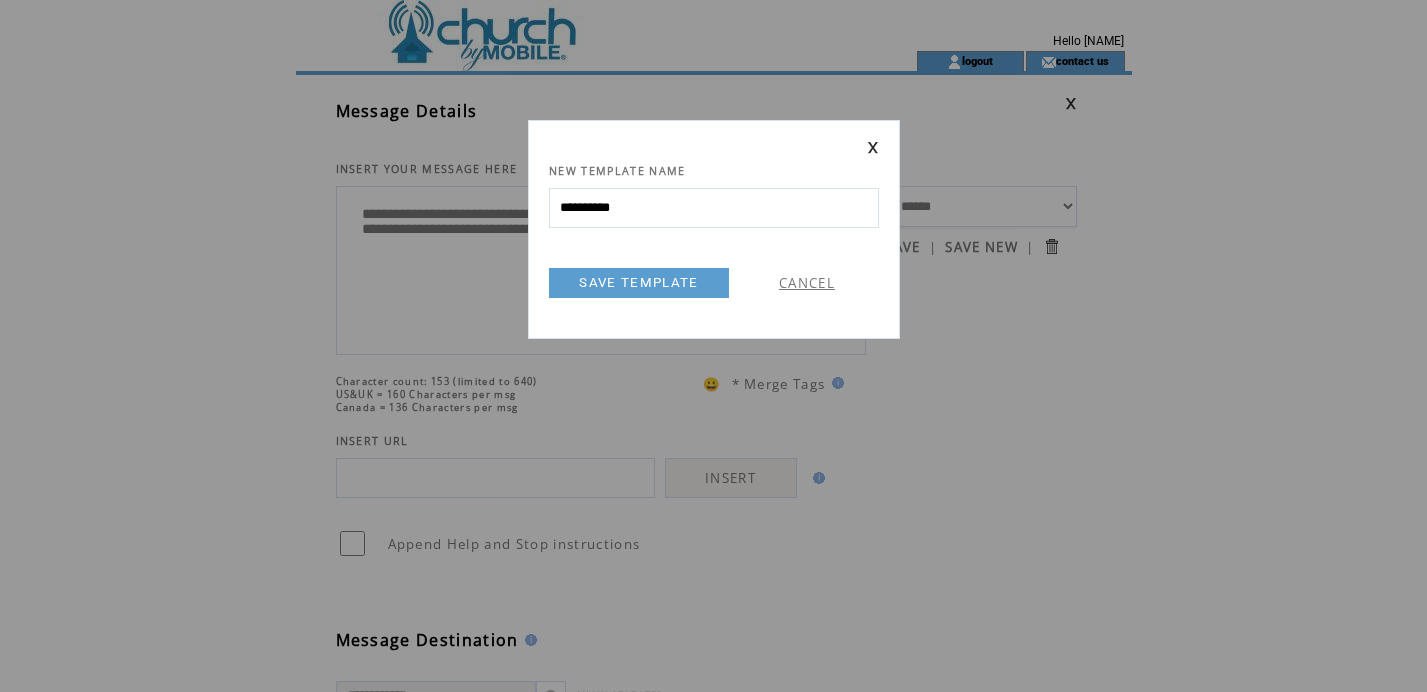 scroll, scrollTop: 0, scrollLeft: 0, axis: both 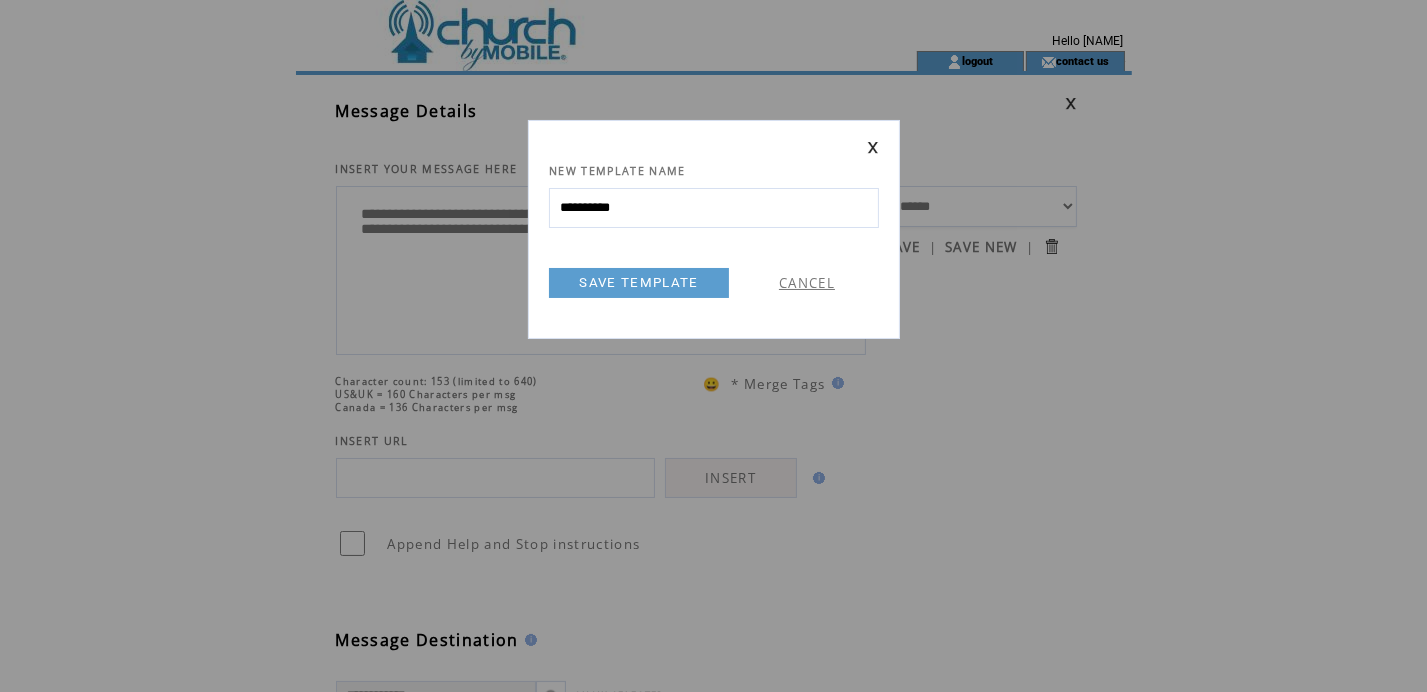 click on "SAVE TEMPLATE" at bounding box center (639, 283) 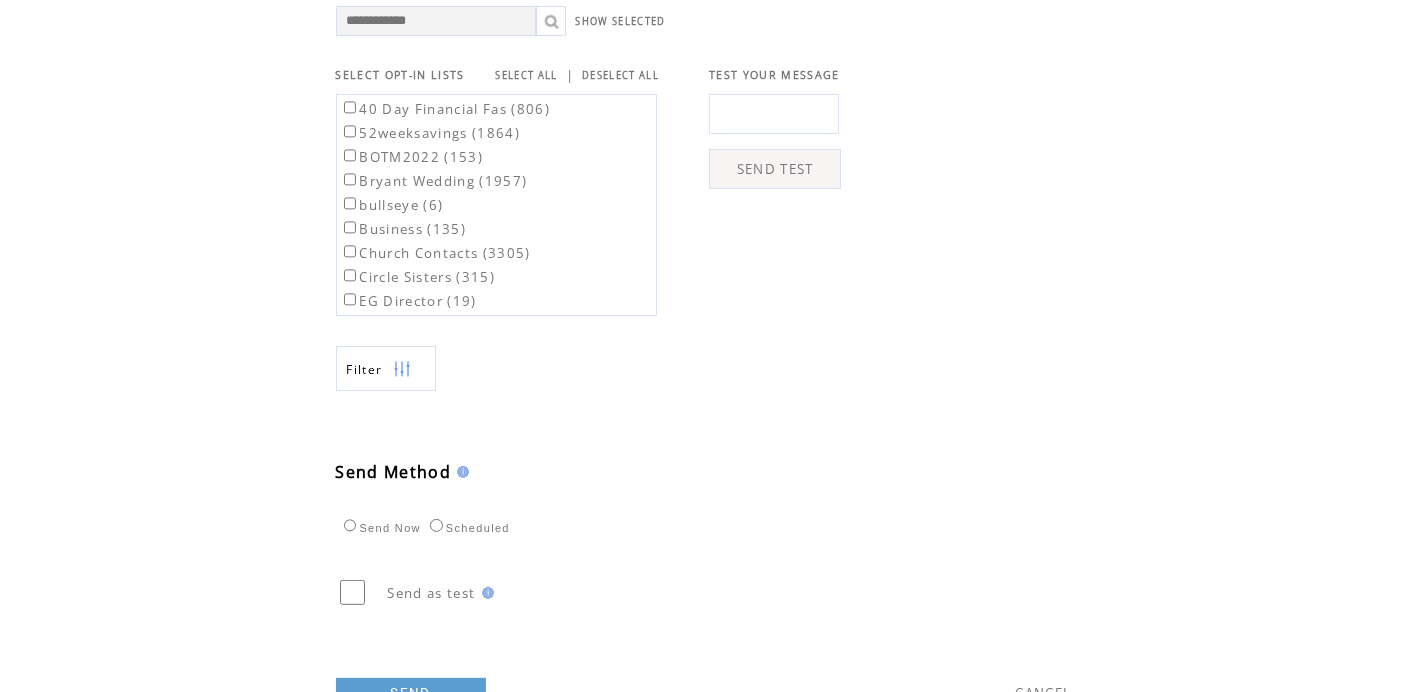 scroll, scrollTop: 349, scrollLeft: 0, axis: vertical 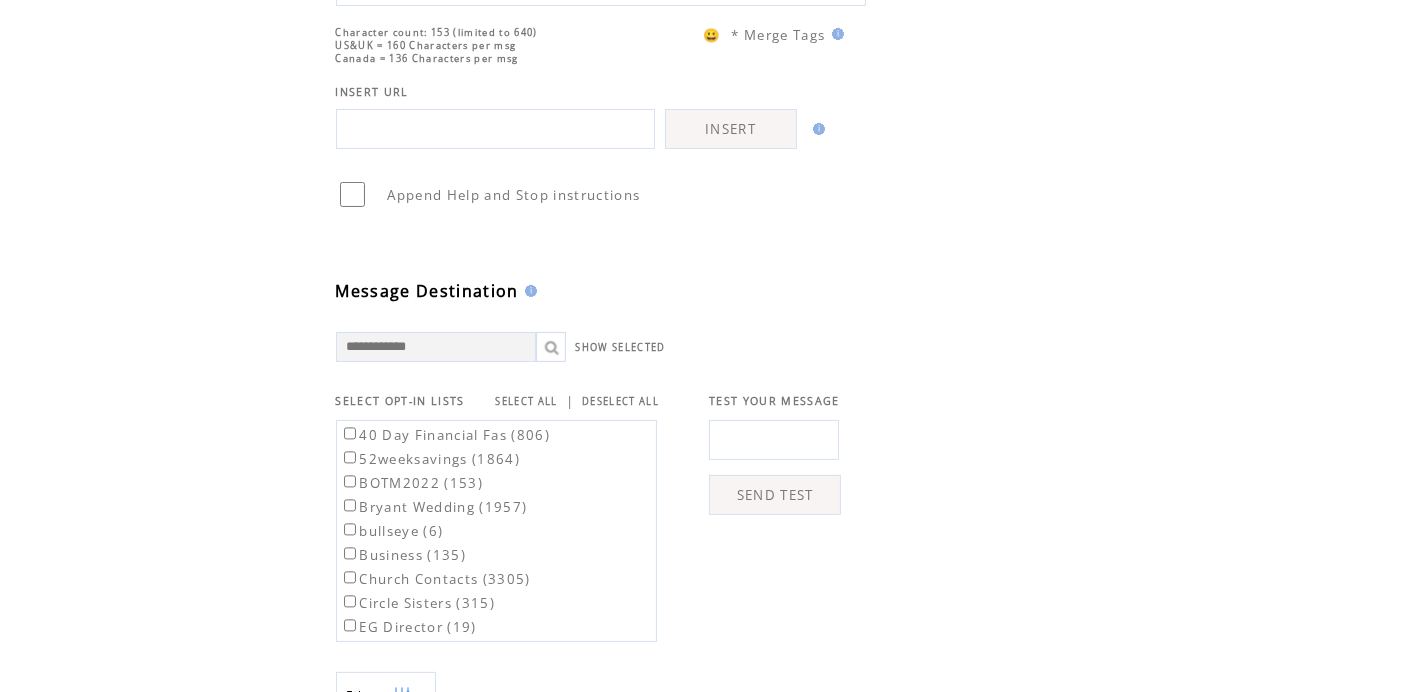 click at bounding box center [774, 440] 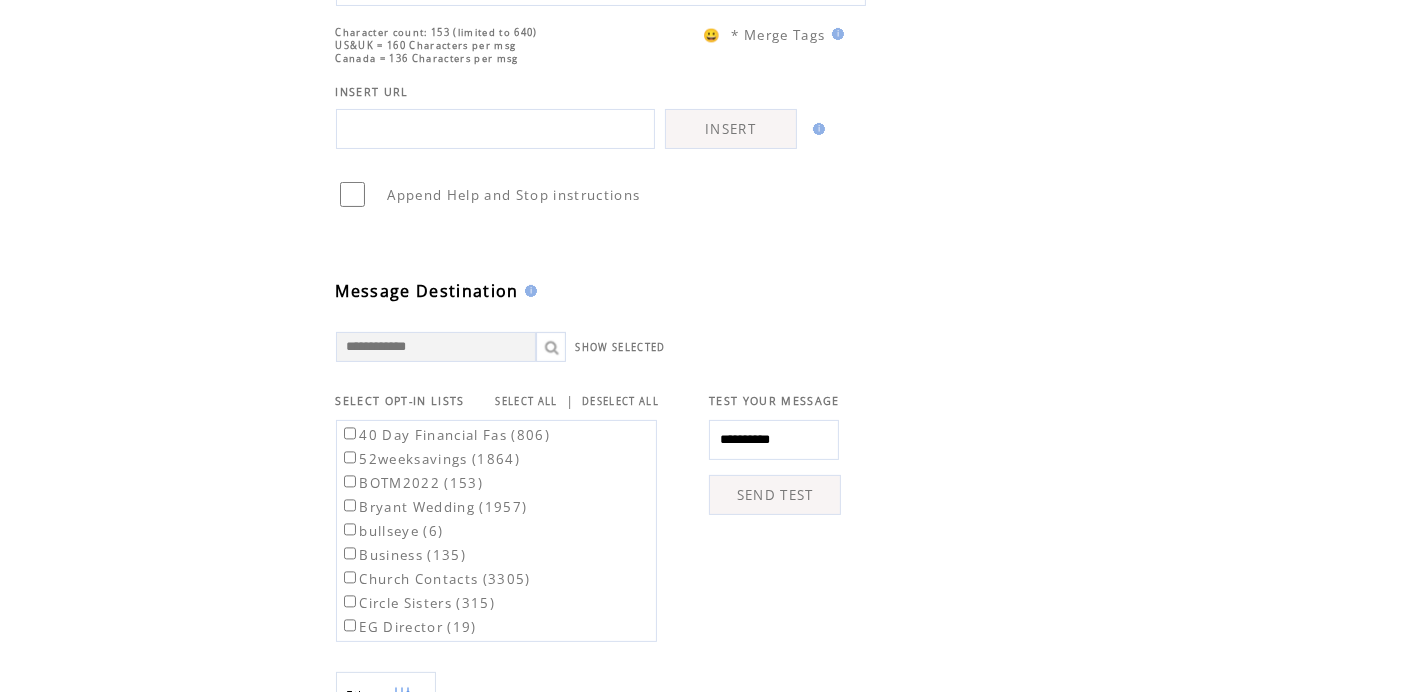 click on "SEND TEST" at bounding box center [775, 495] 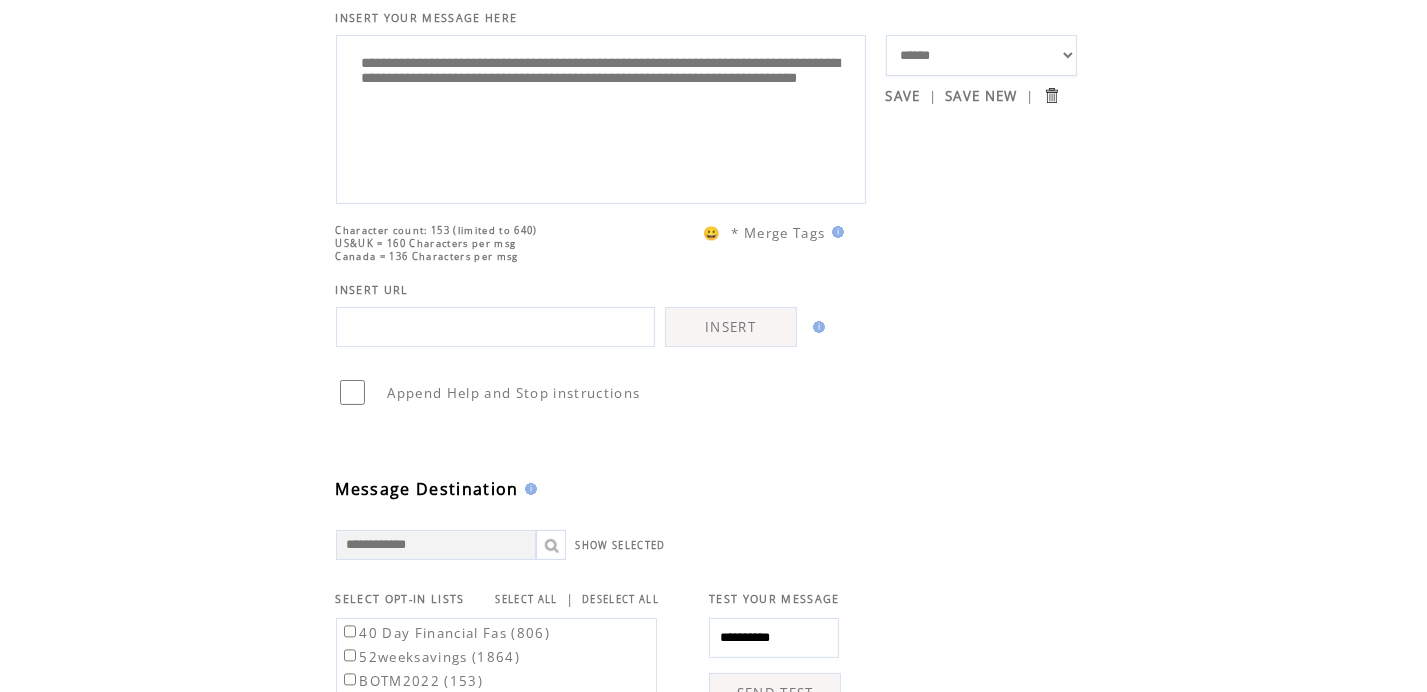 scroll, scrollTop: 149, scrollLeft: 0, axis: vertical 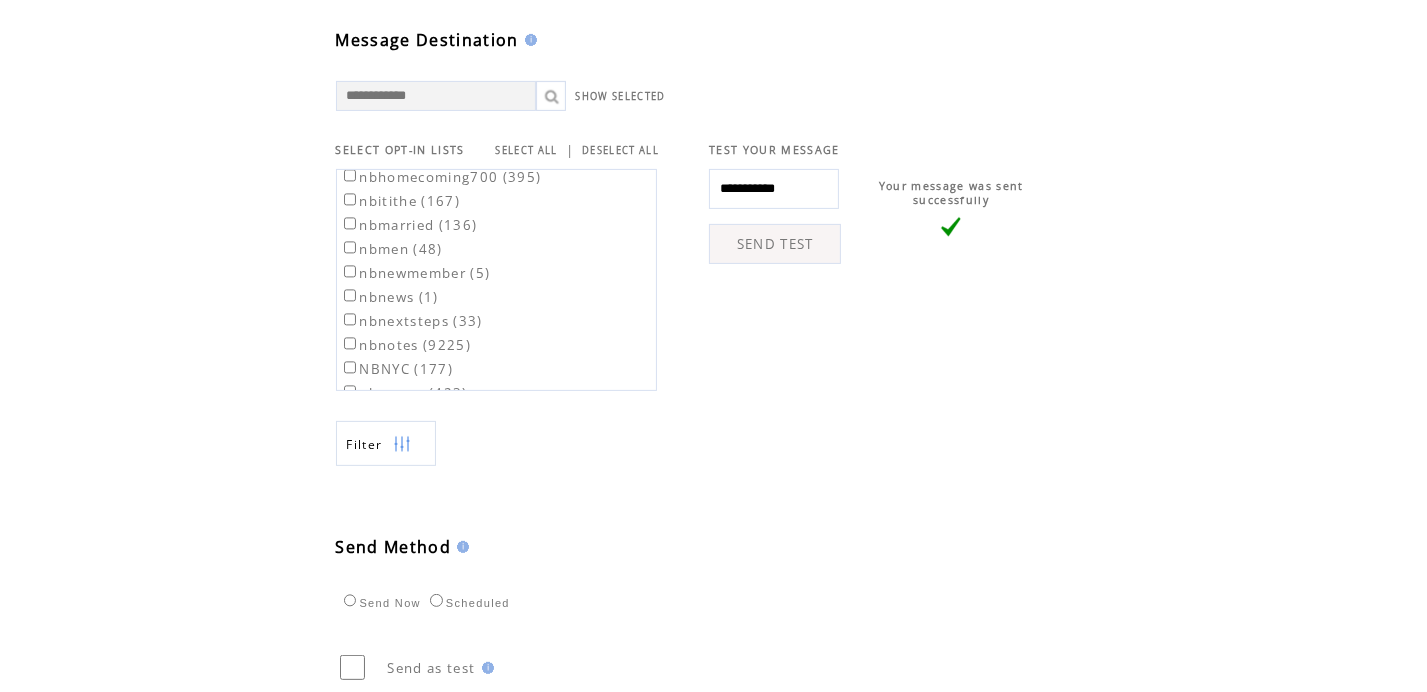 click at bounding box center (436, 96) 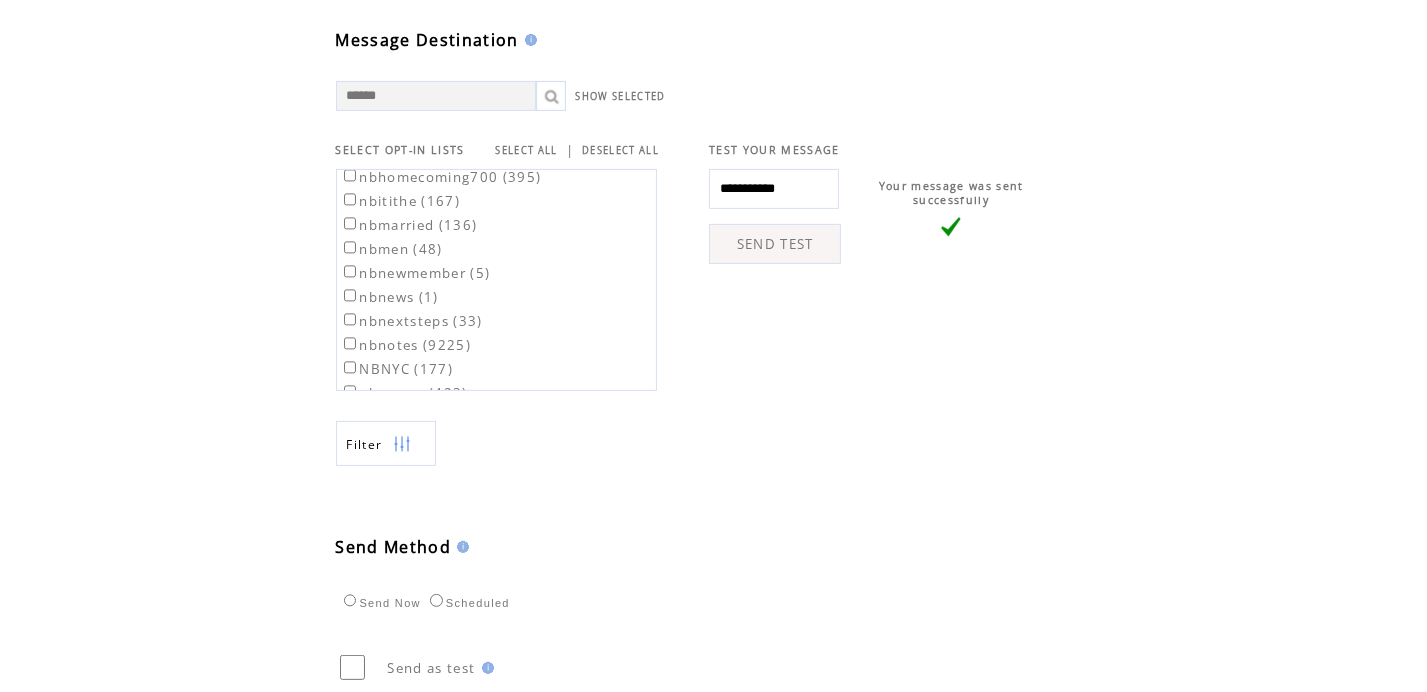 scroll, scrollTop: 0, scrollLeft: 0, axis: both 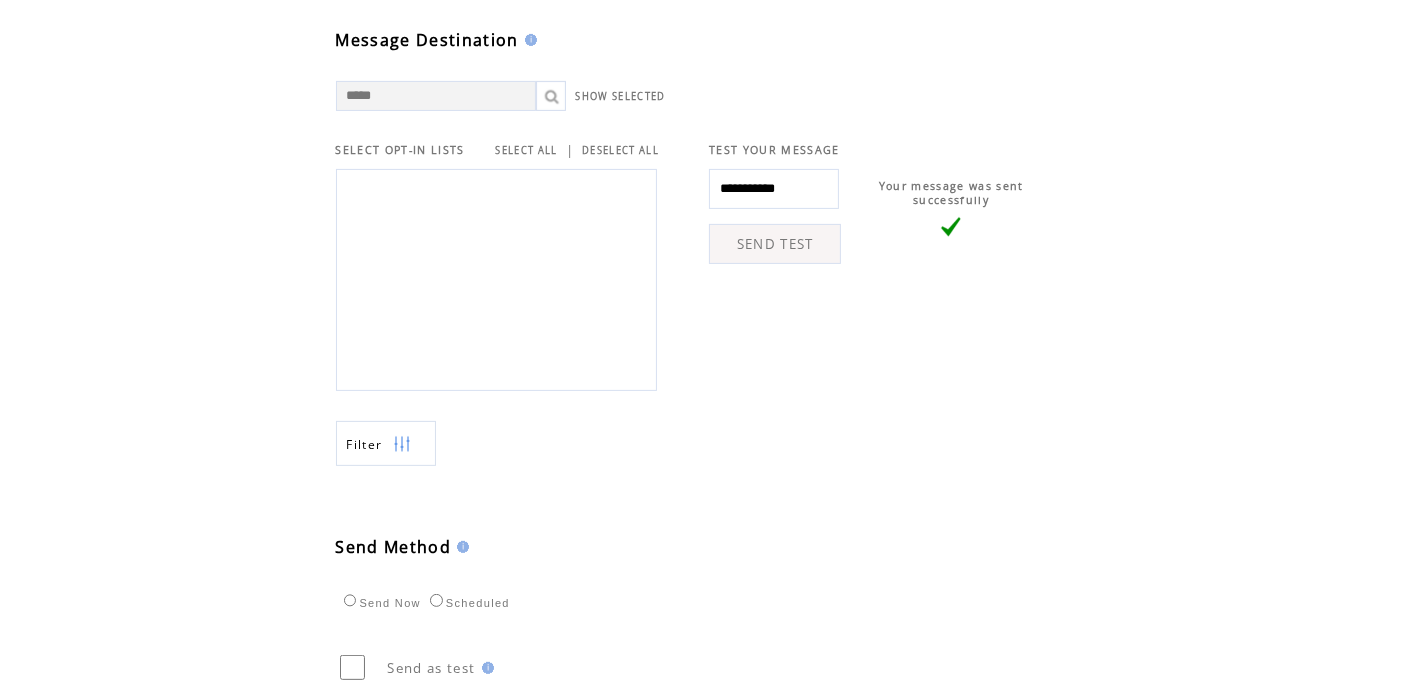 type on "******" 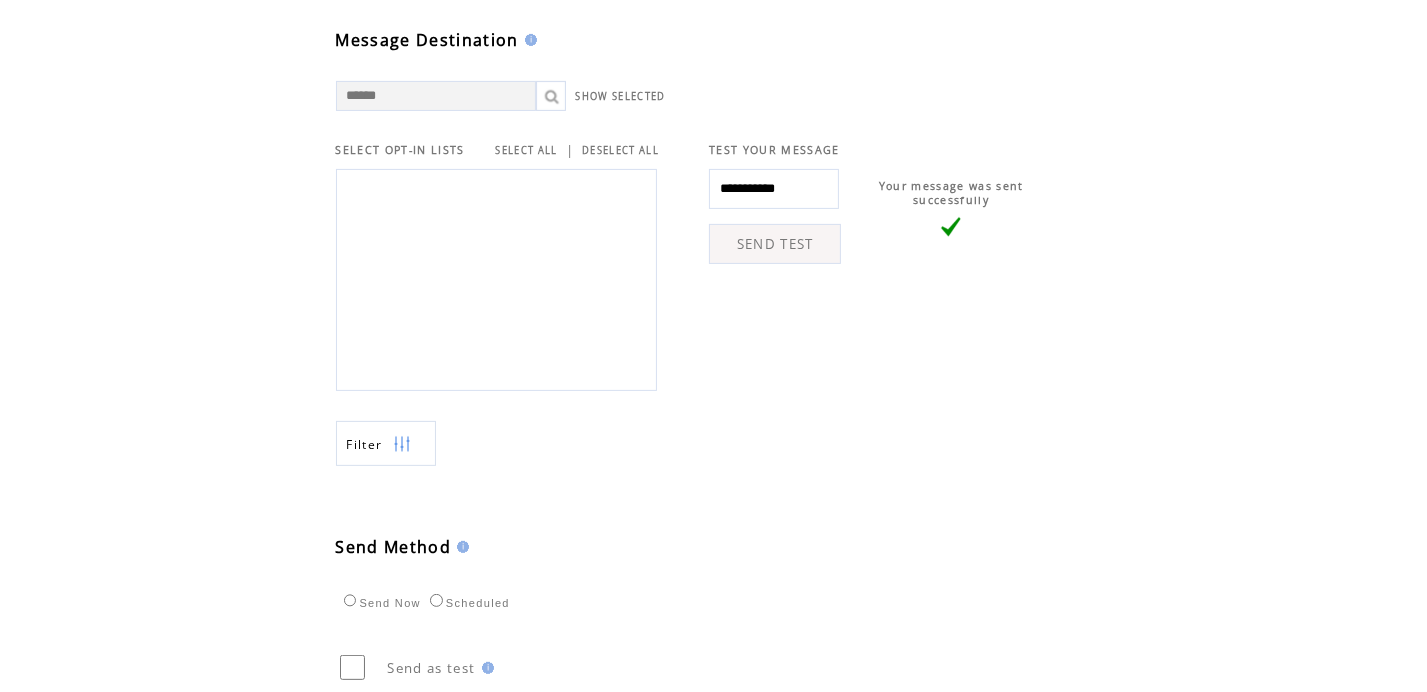 click on "******" at bounding box center (436, 96) 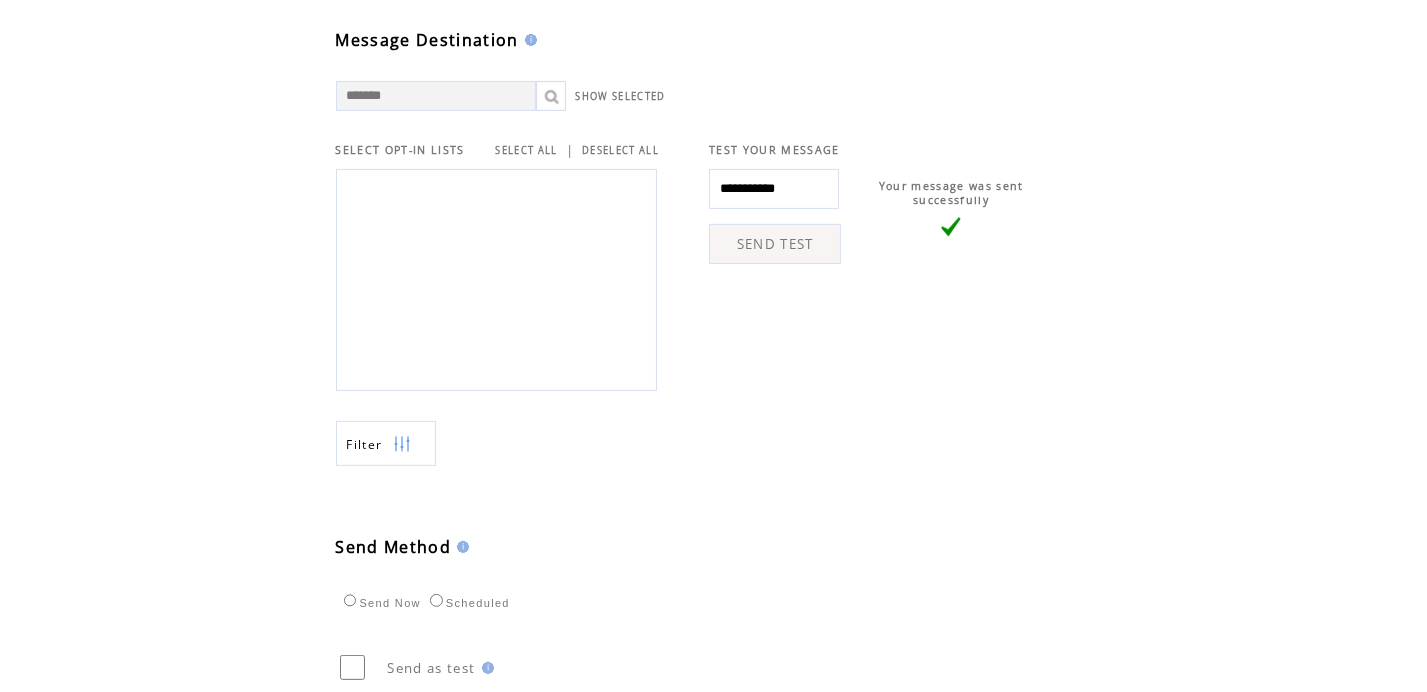 type on "********" 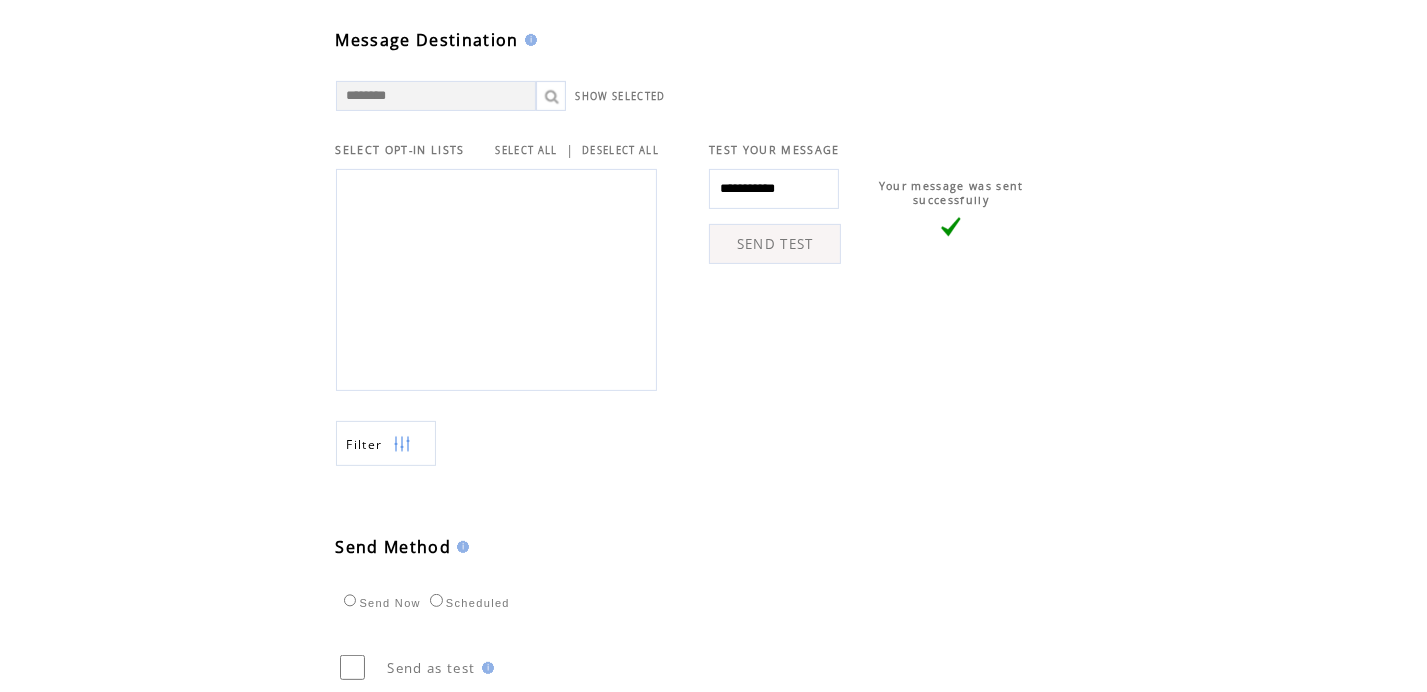 drag, startPoint x: 210, startPoint y: 95, endPoint x: 31, endPoint y: 95, distance: 179 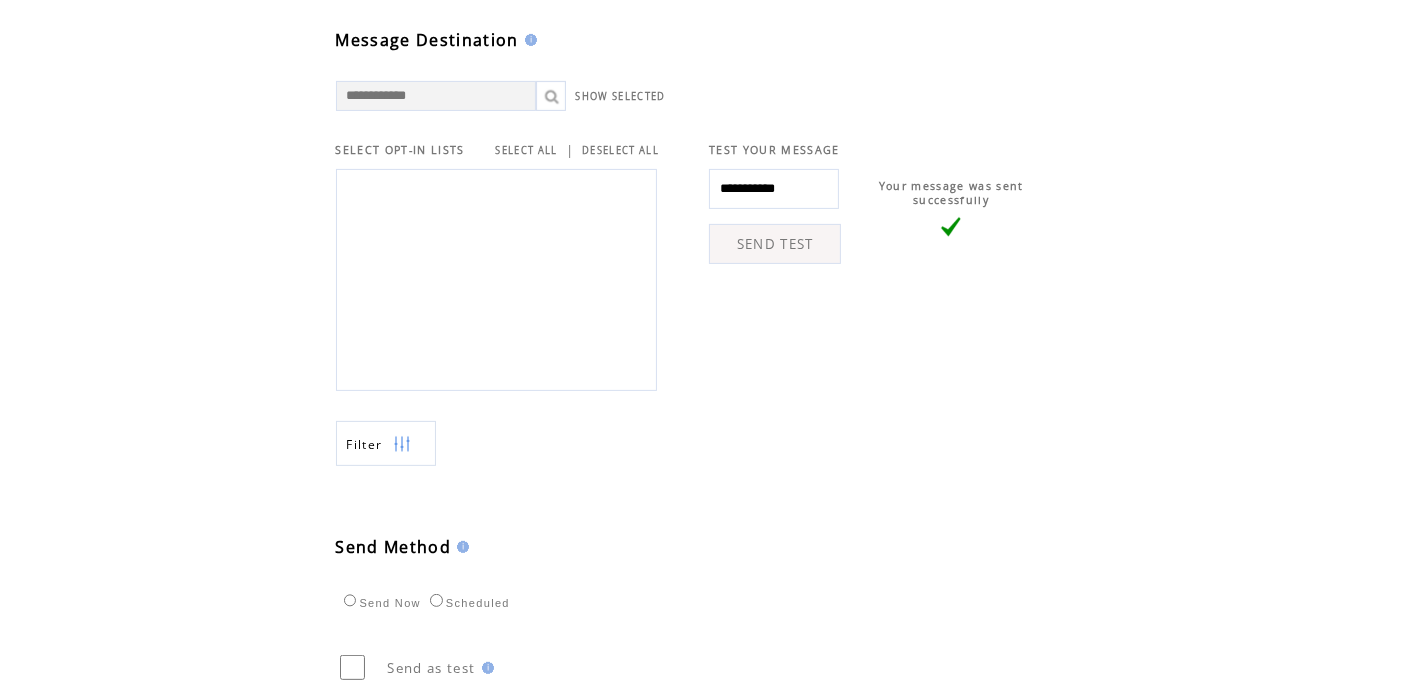 click at bounding box center [551, 96] 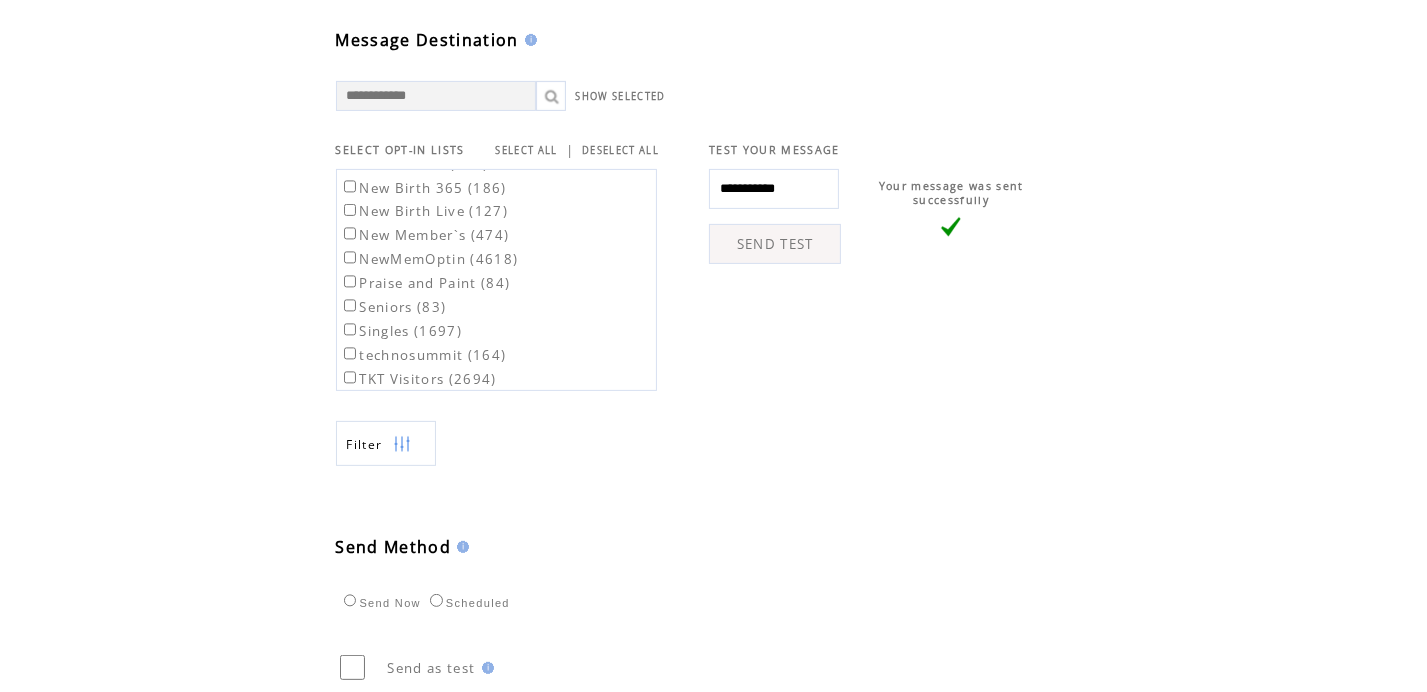 scroll, scrollTop: 1107, scrollLeft: 0, axis: vertical 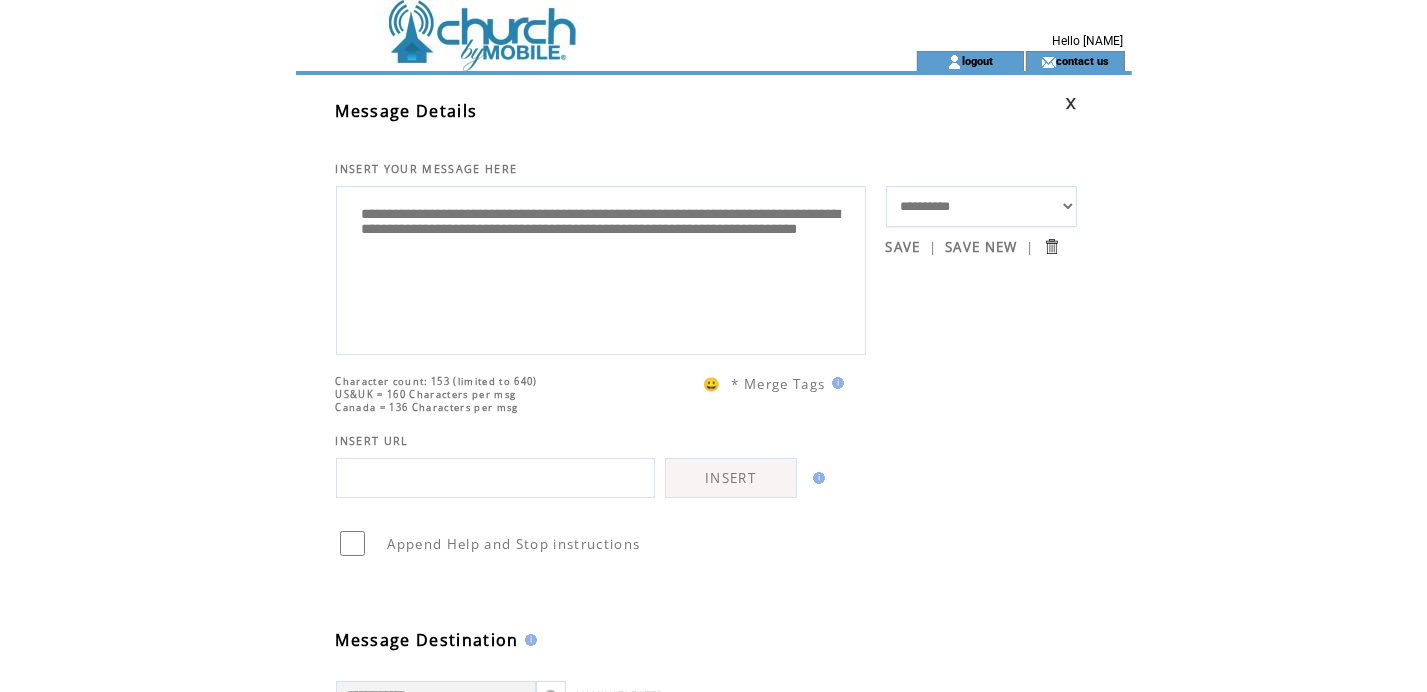 click on "**********" at bounding box center [601, 268] 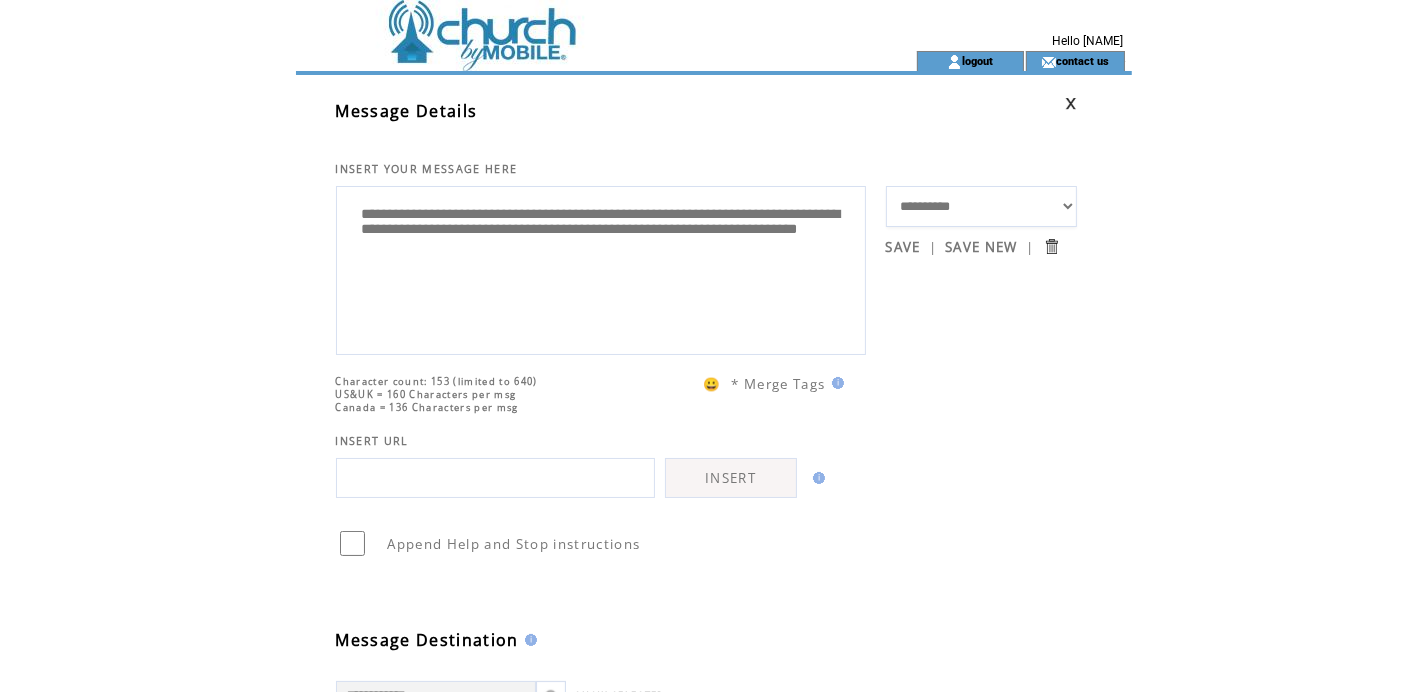 scroll, scrollTop: 1107, scrollLeft: 0, axis: vertical 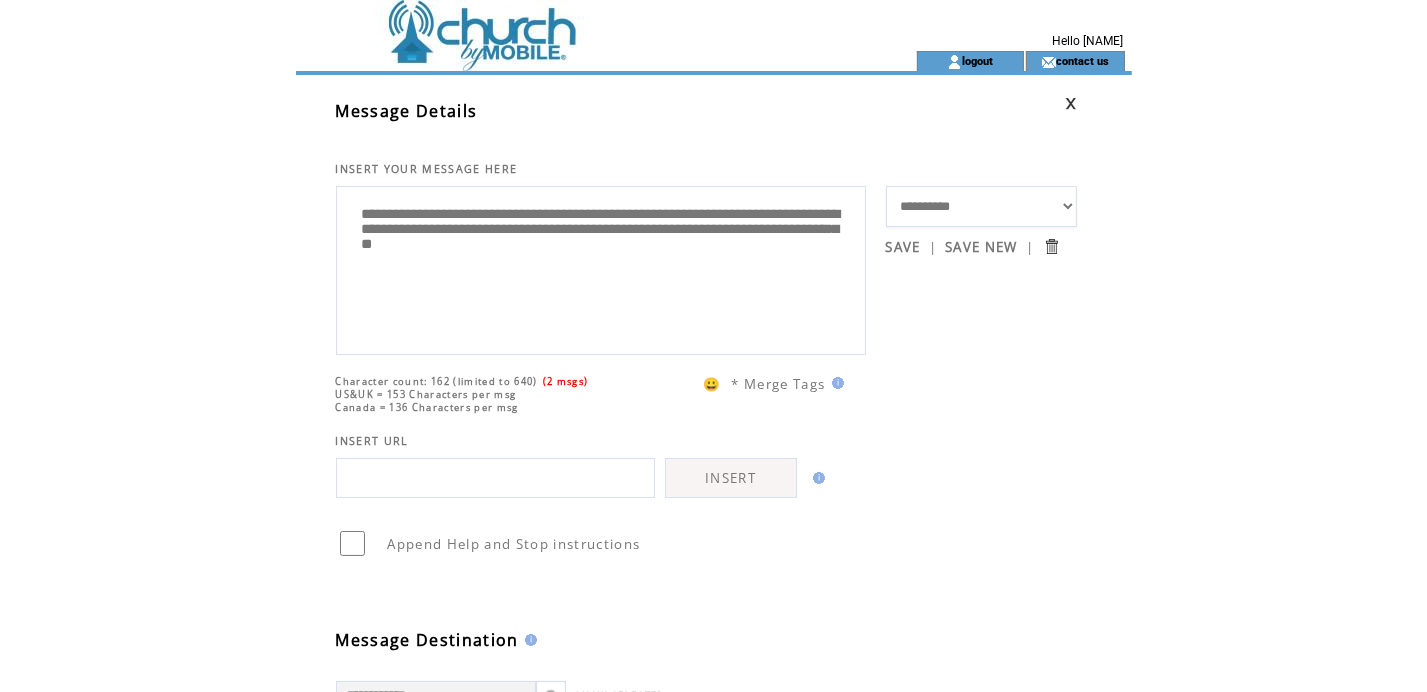 drag, startPoint x: 703, startPoint y: 262, endPoint x: 587, endPoint y: 261, distance: 116.00431 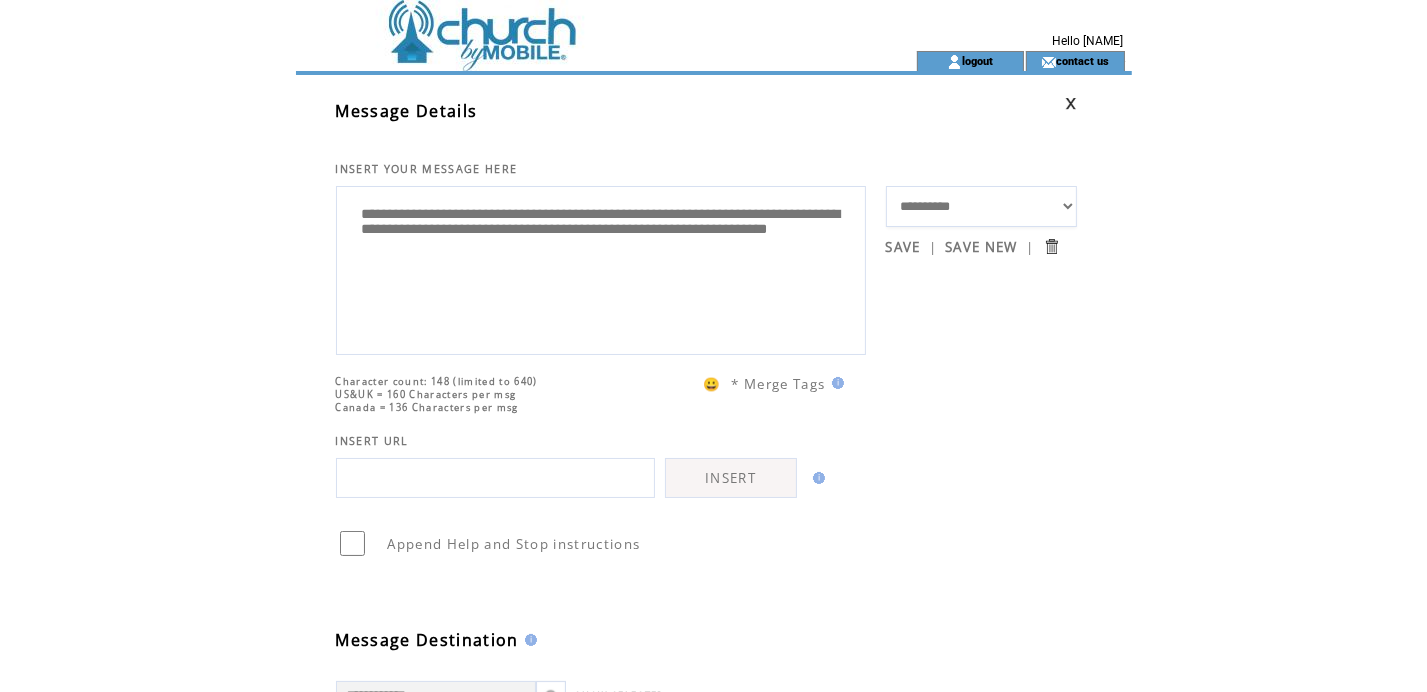 click on "**********" at bounding box center (601, 268) 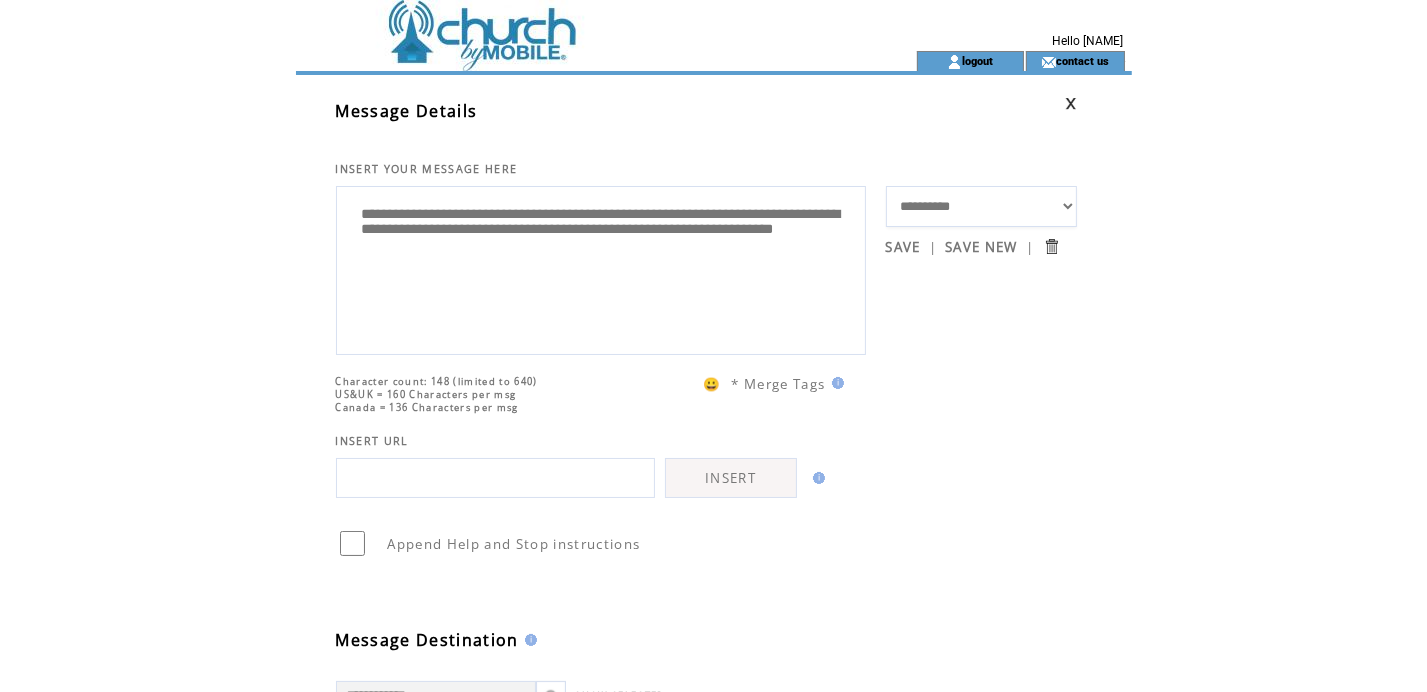 paste on "**********" 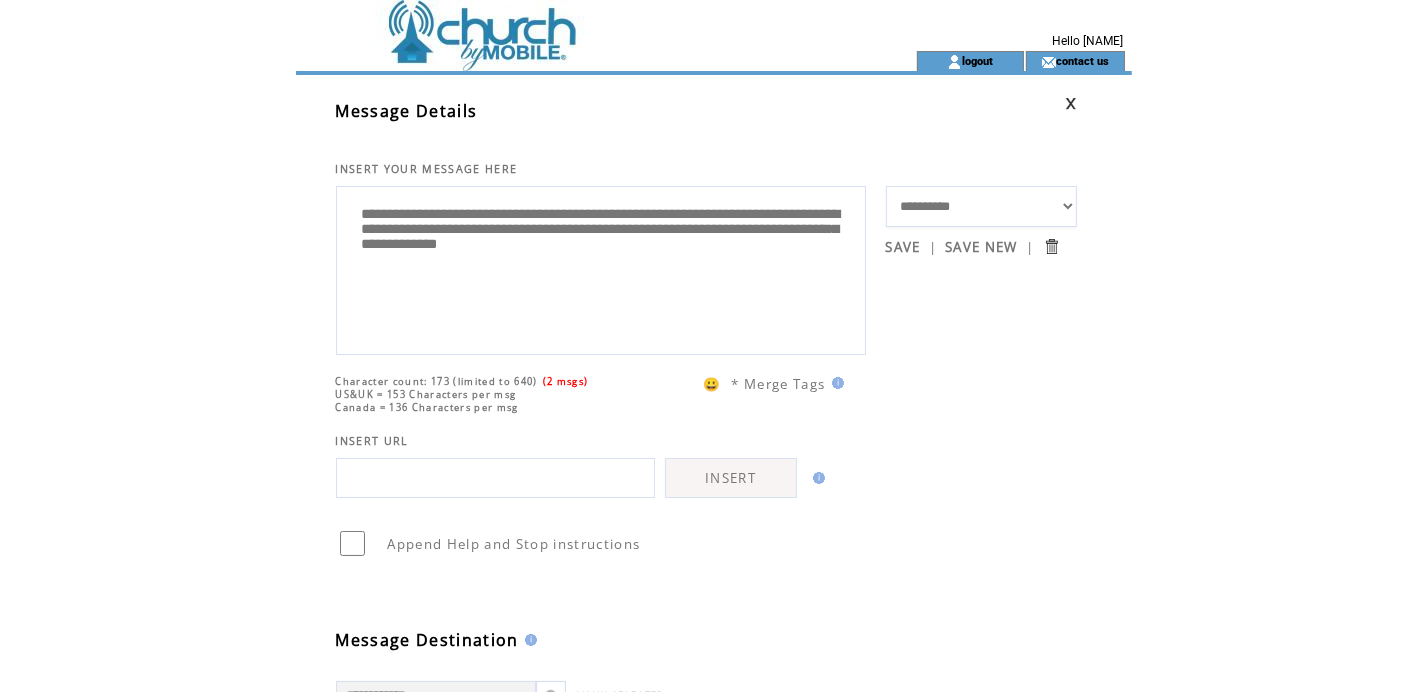 drag, startPoint x: 738, startPoint y: 237, endPoint x: 700, endPoint y: 236, distance: 38.013157 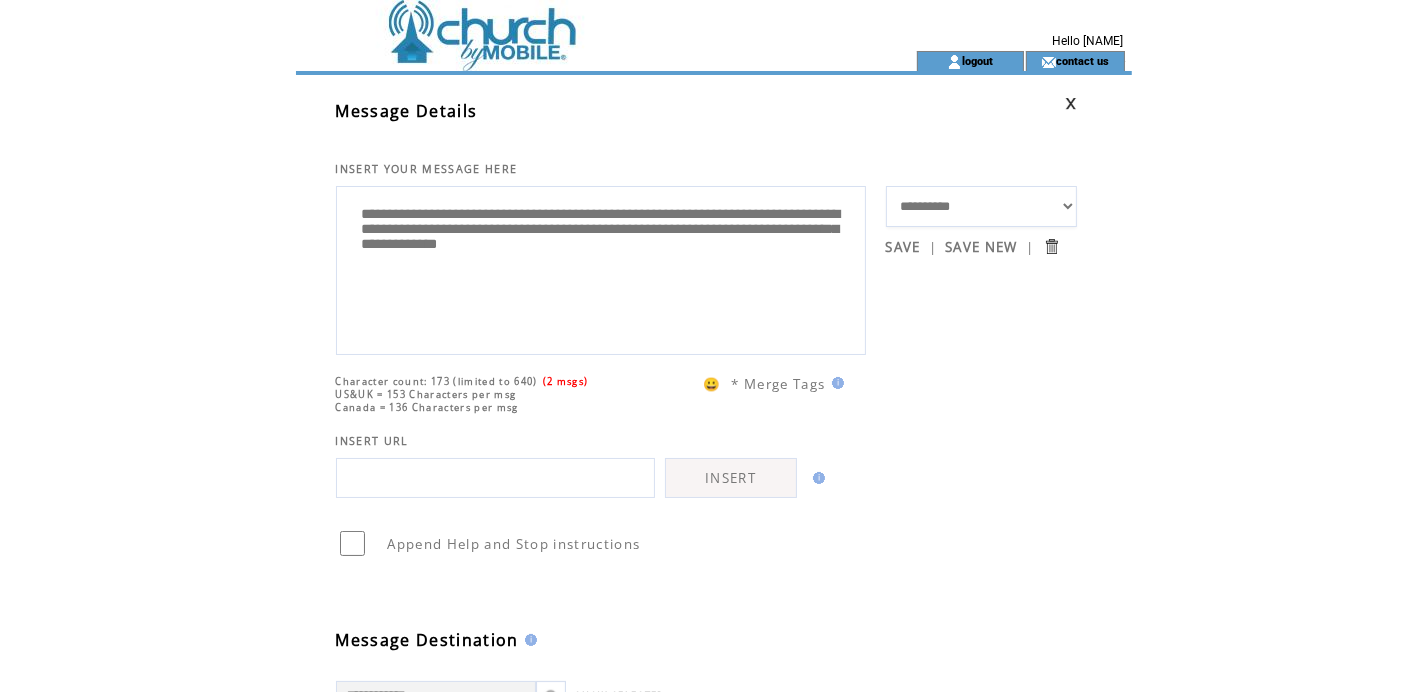 click on "**********" at bounding box center [601, 268] 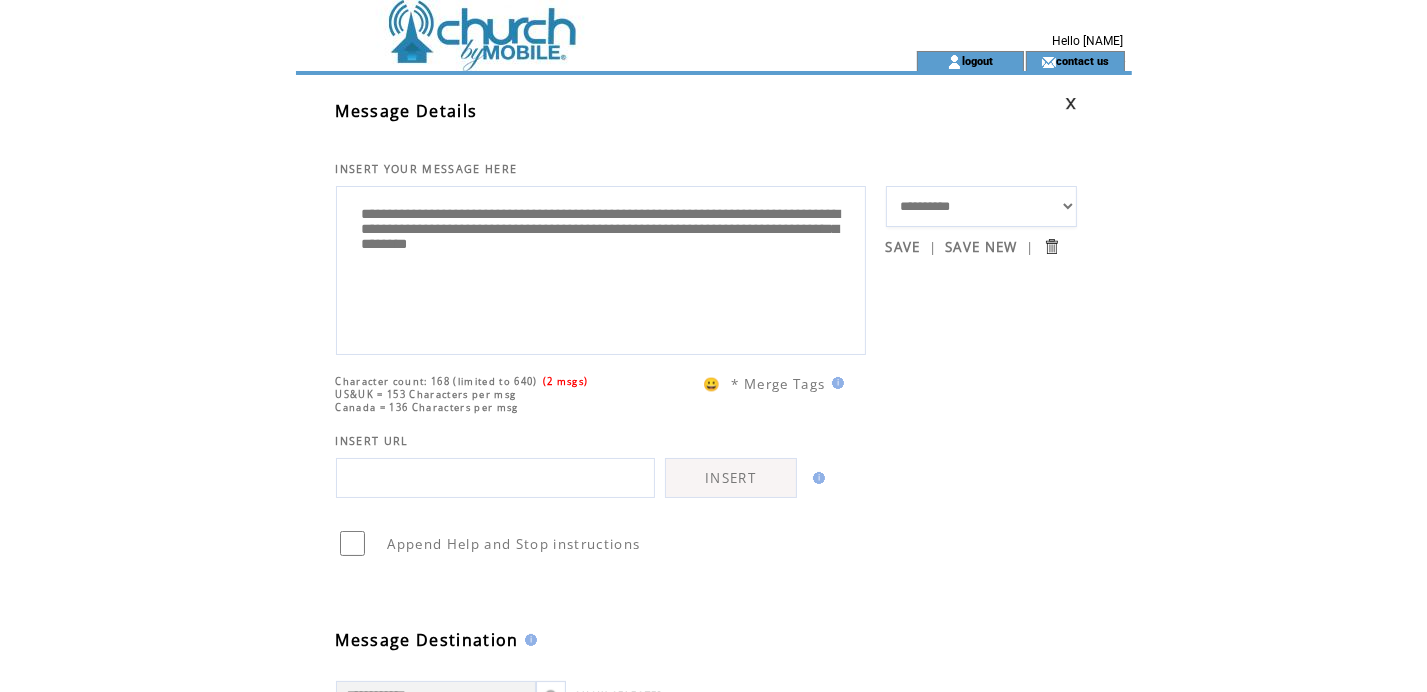 click on "**********" at bounding box center [601, 268] 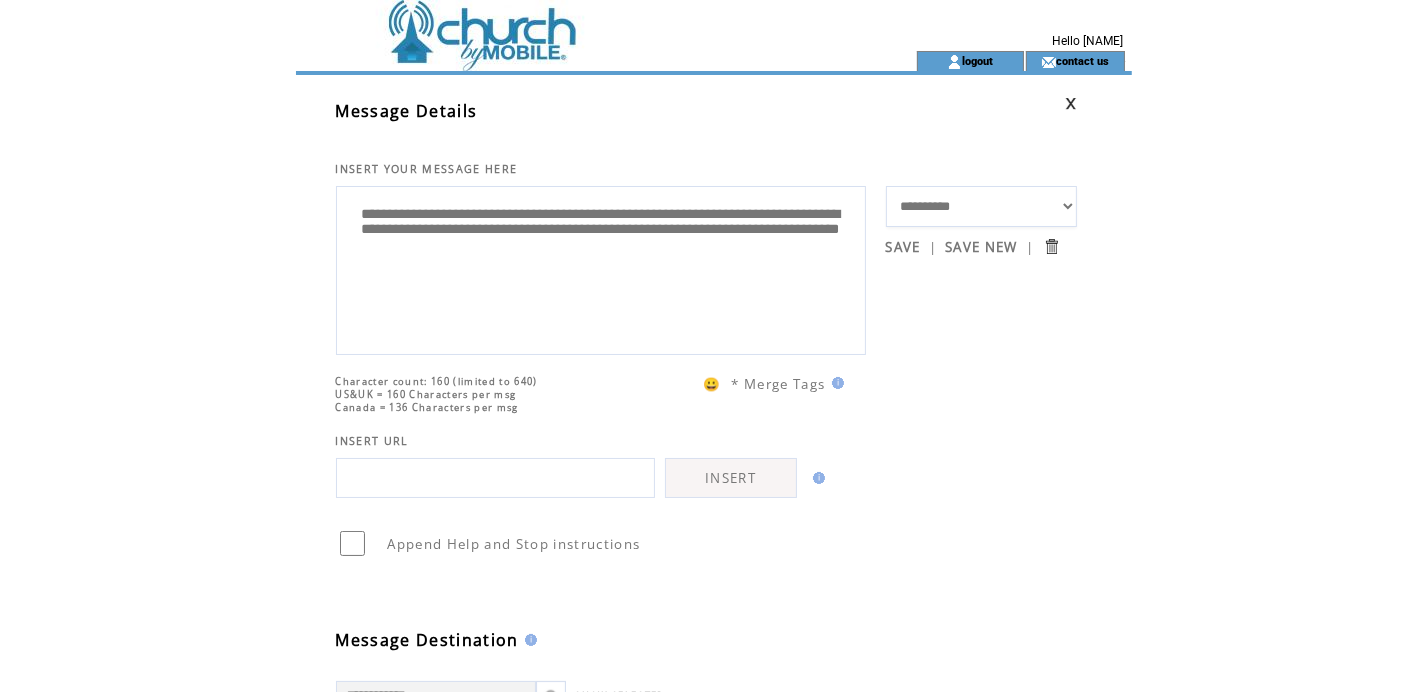 click on "**********" at bounding box center [601, 268] 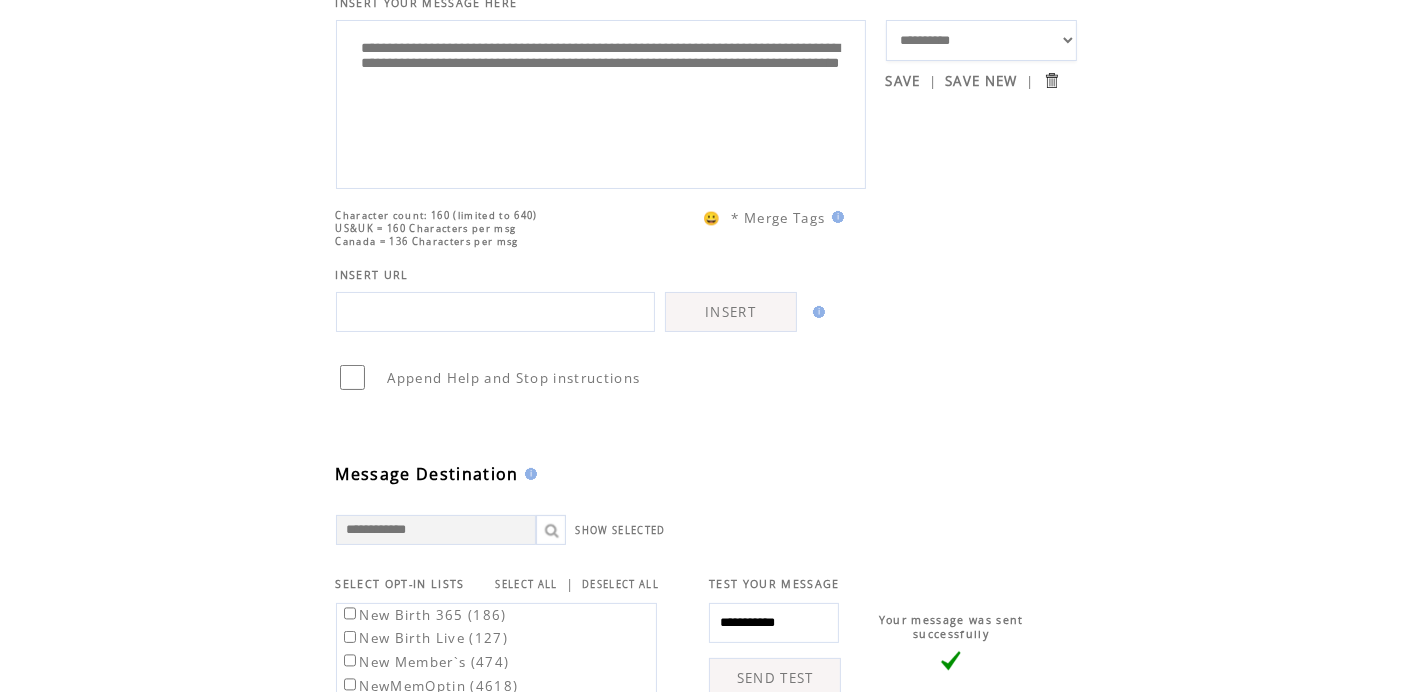 scroll, scrollTop: 600, scrollLeft: 0, axis: vertical 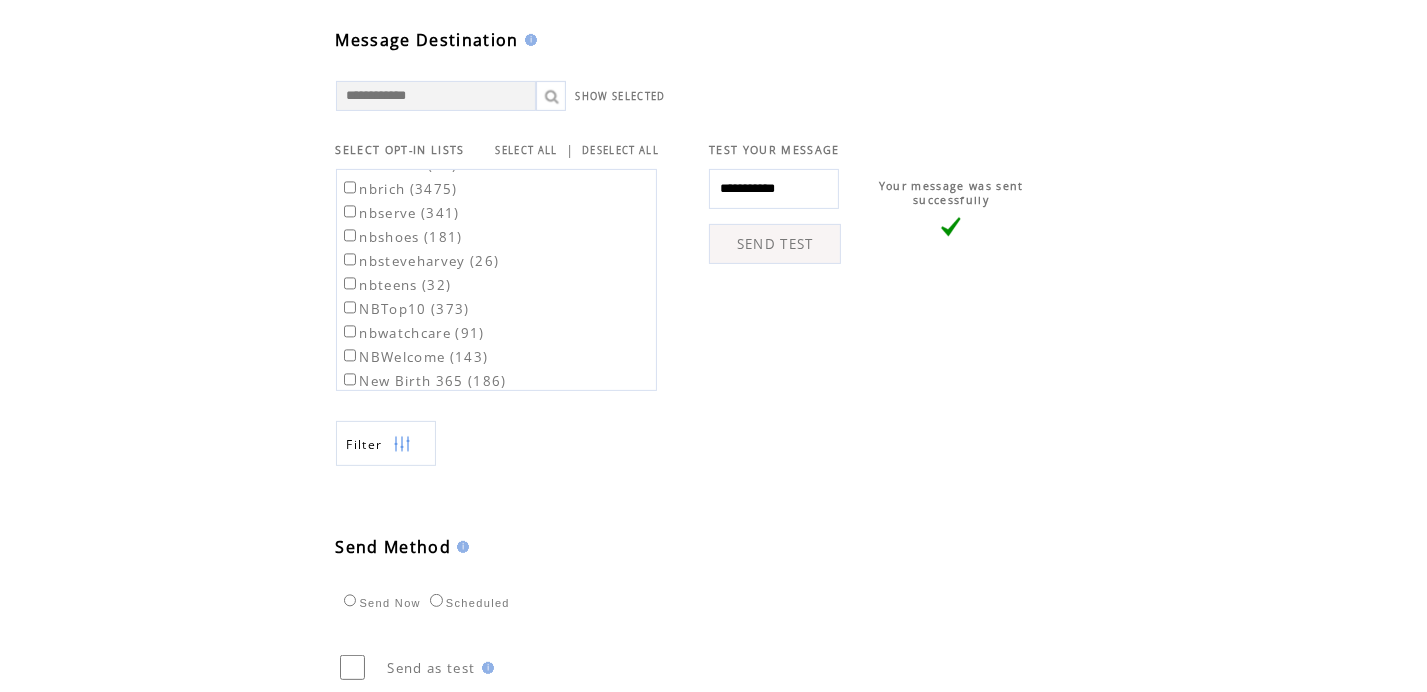 click on "SEND TEST" at bounding box center (775, 244) 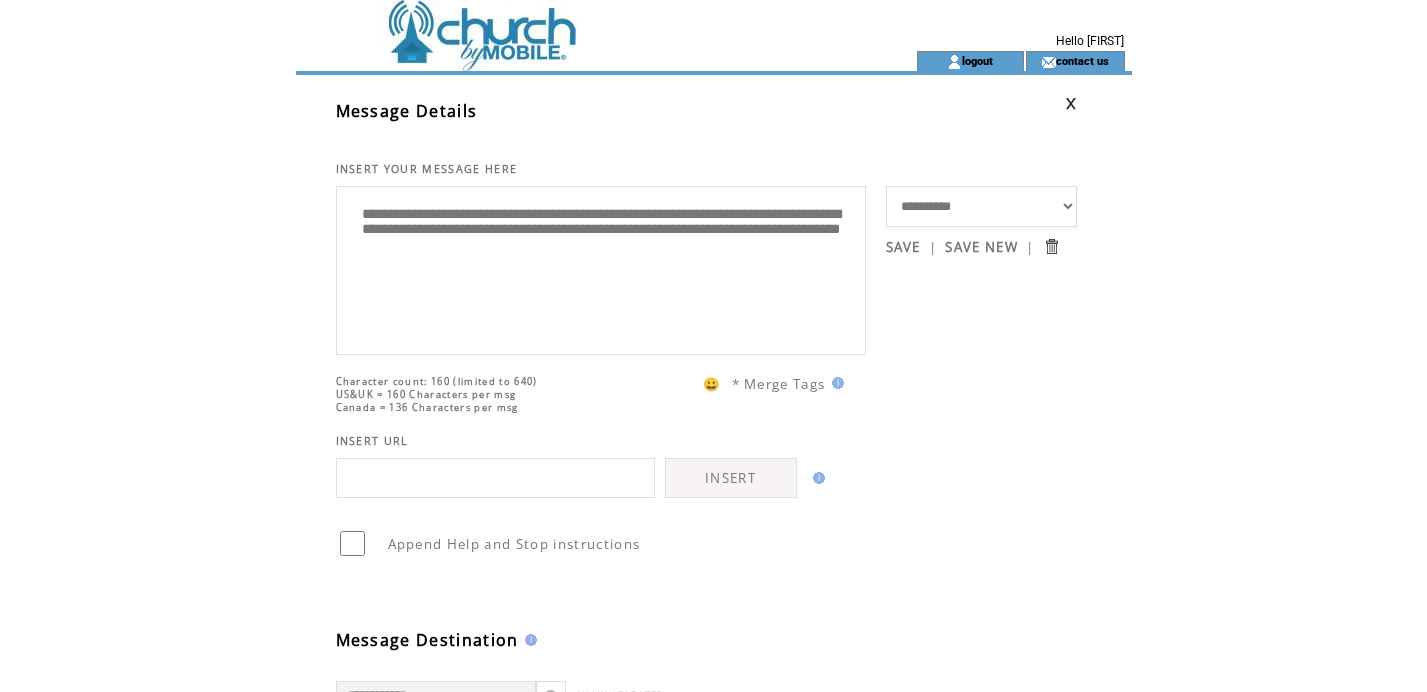 scroll, scrollTop: 0, scrollLeft: 0, axis: both 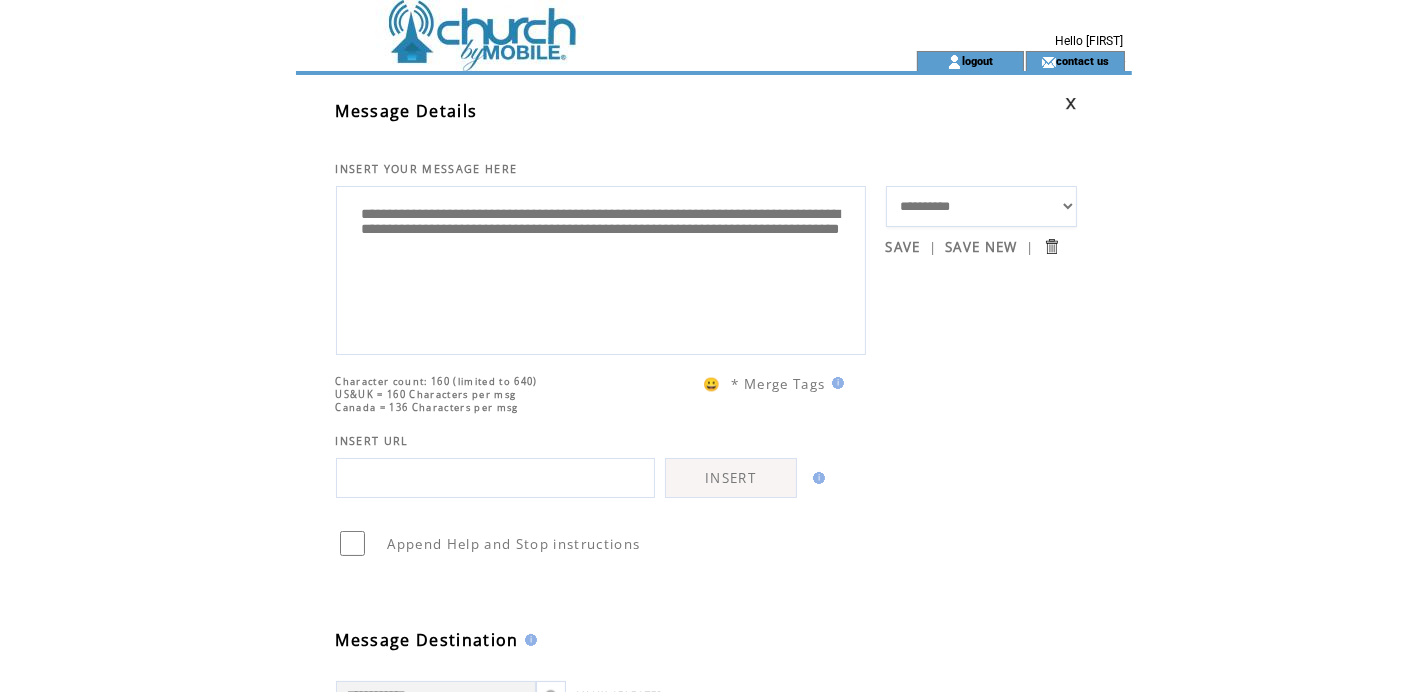 click on "**********" at bounding box center (601, 268) 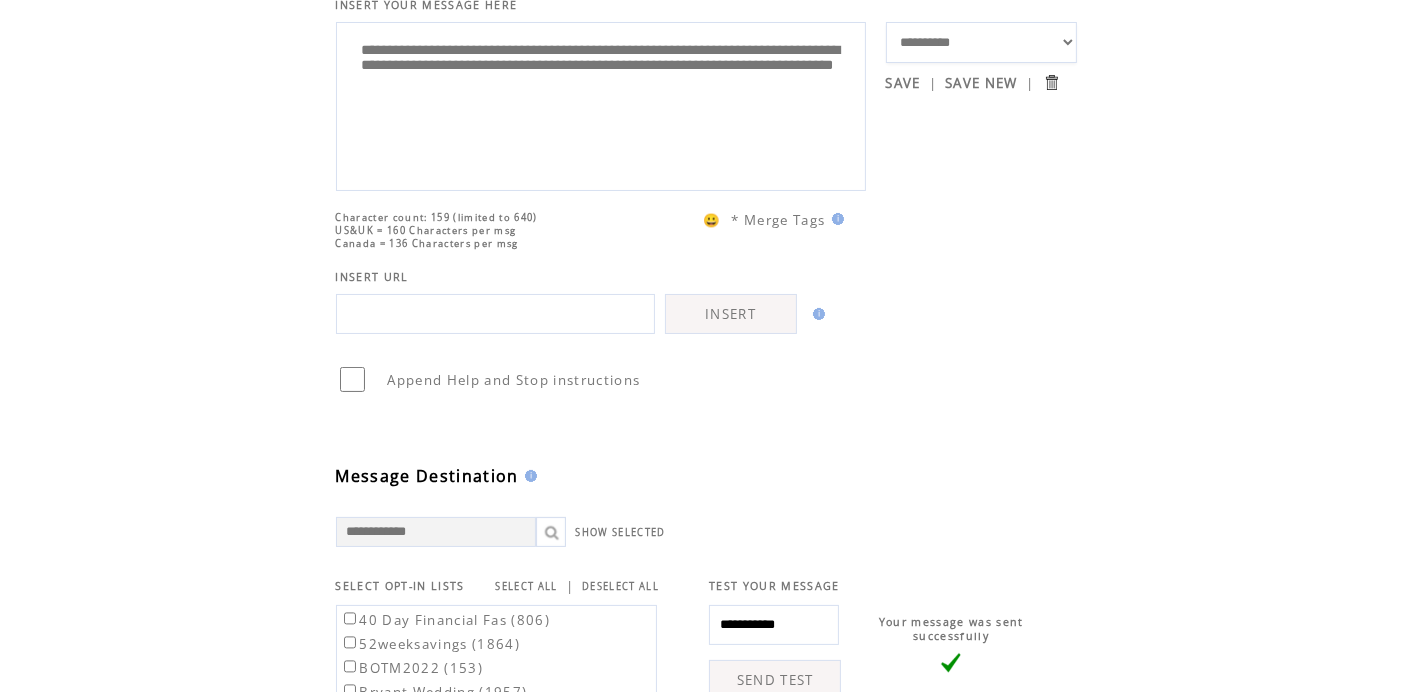 scroll, scrollTop: 200, scrollLeft: 0, axis: vertical 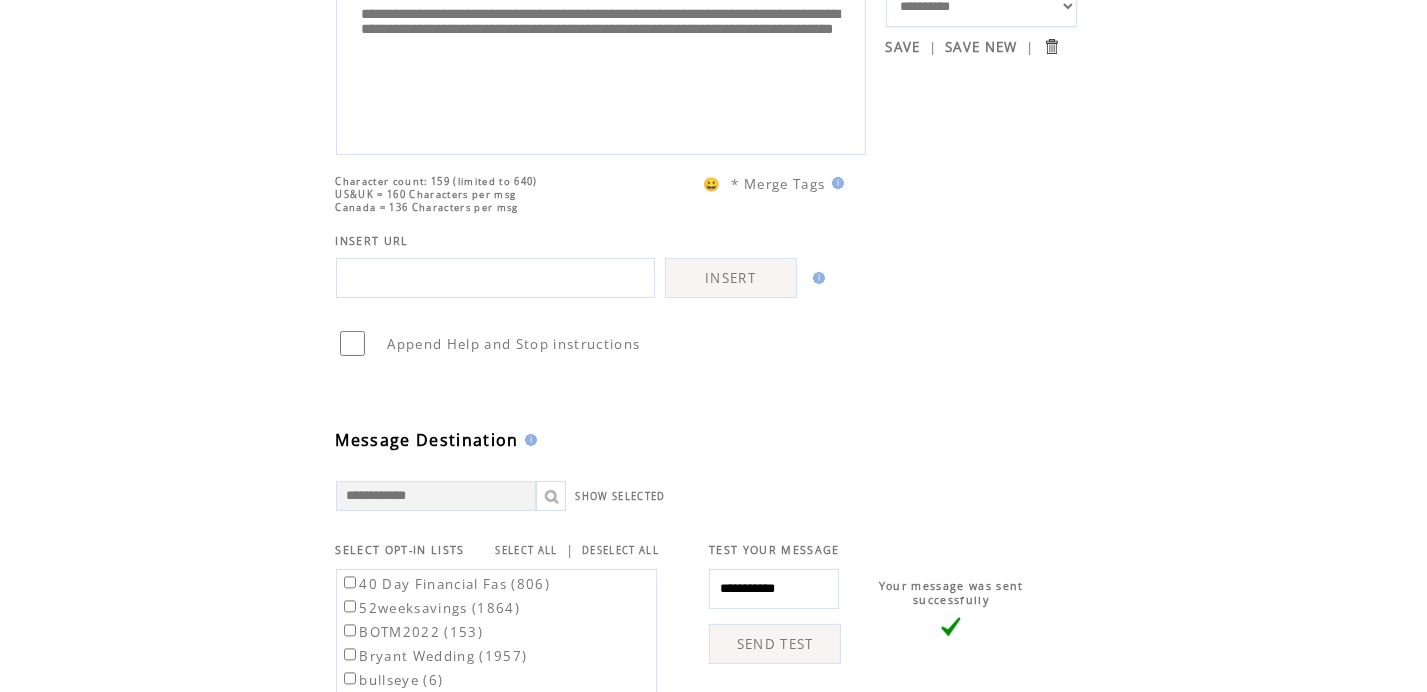 type on "**********" 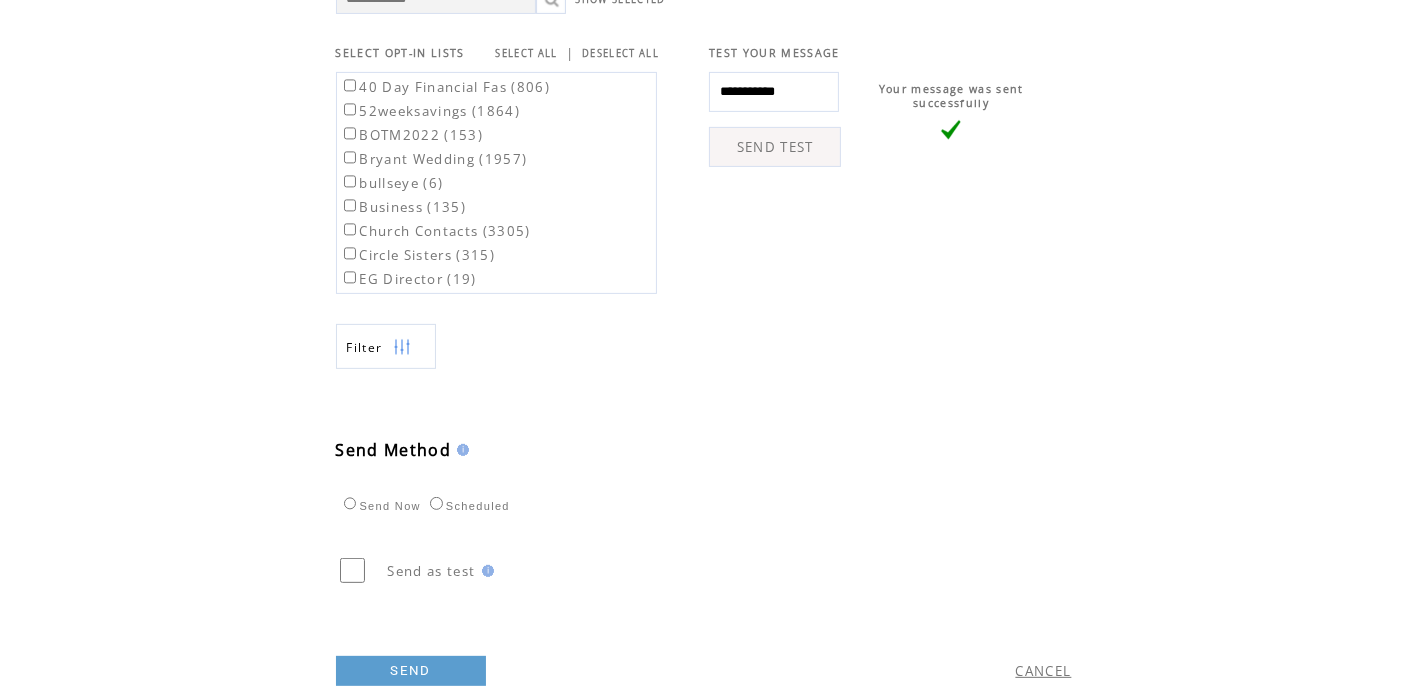 scroll, scrollTop: 700, scrollLeft: 0, axis: vertical 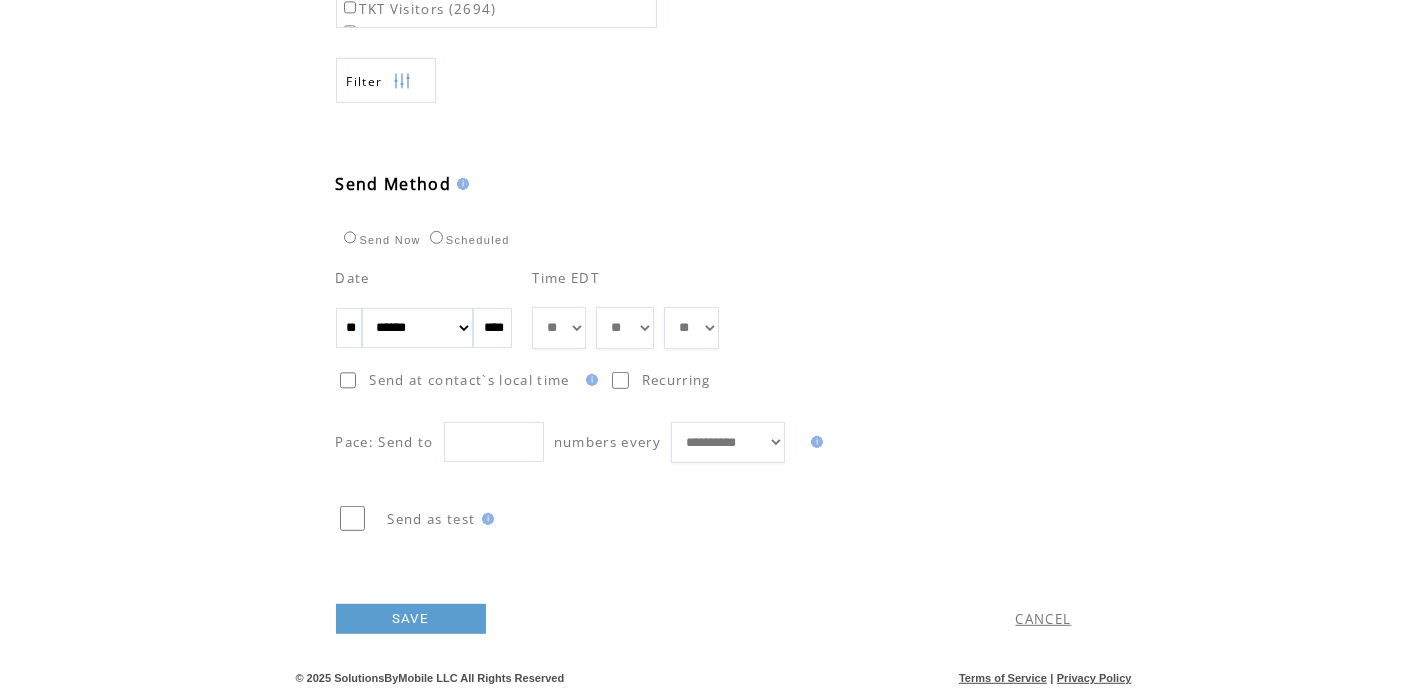 click on "** 	 ** 	 ** 	 ** 	 ** 	 ** 	 ** 	 ** 	 ** 	 ** 	 ** 	 ** 	 **" at bounding box center (559, 327) 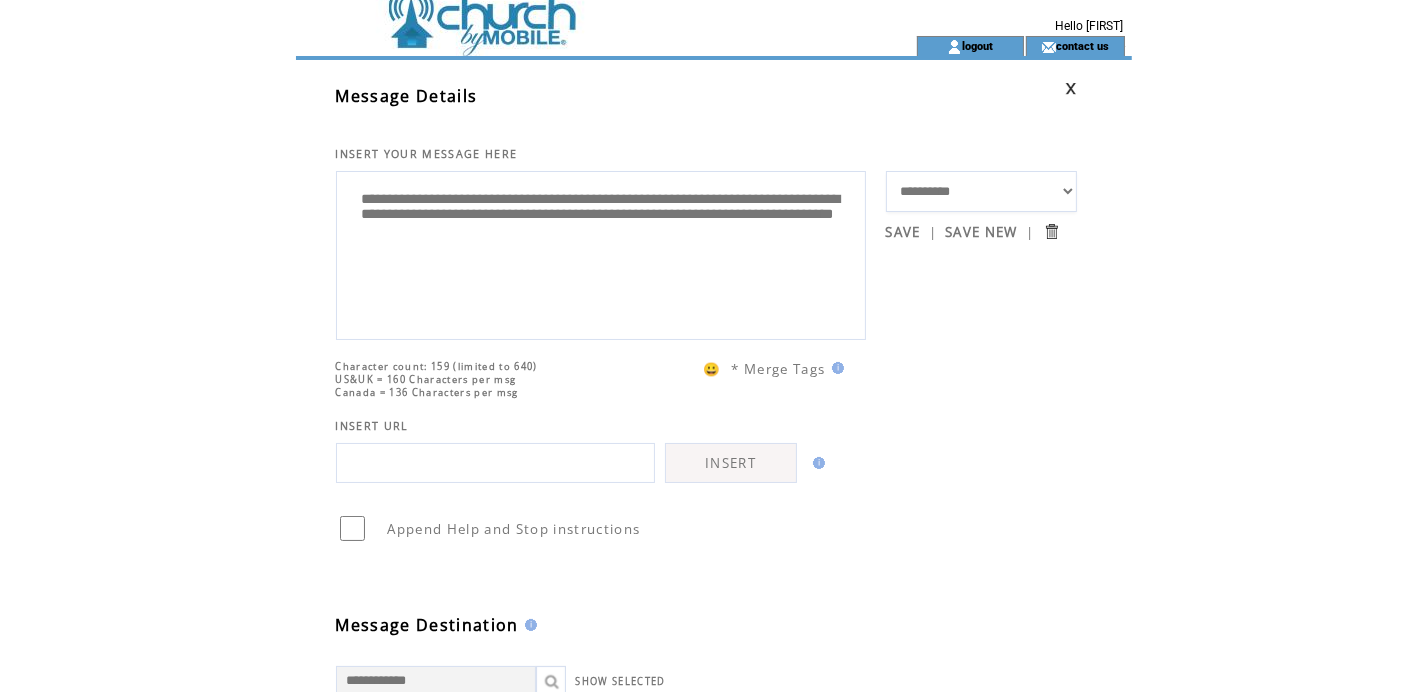 scroll, scrollTop: 0, scrollLeft: 0, axis: both 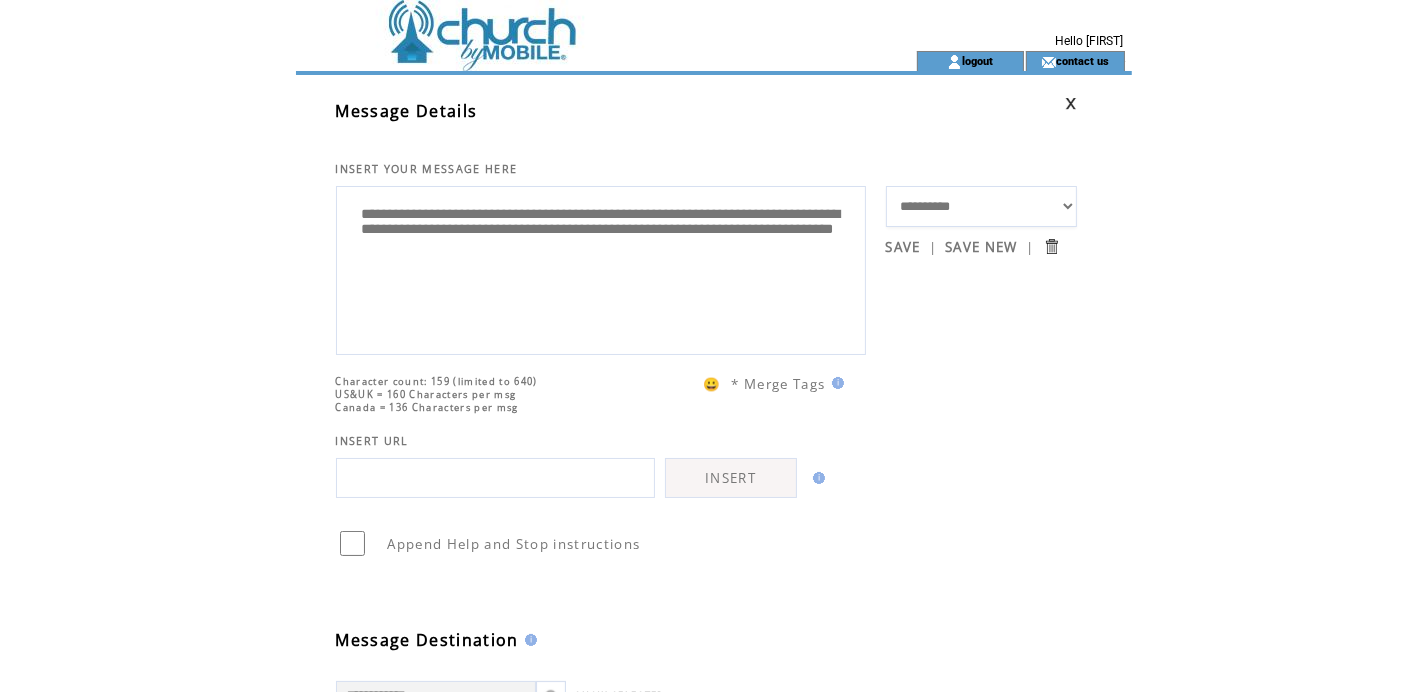 click on "**********" at bounding box center [601, 268] 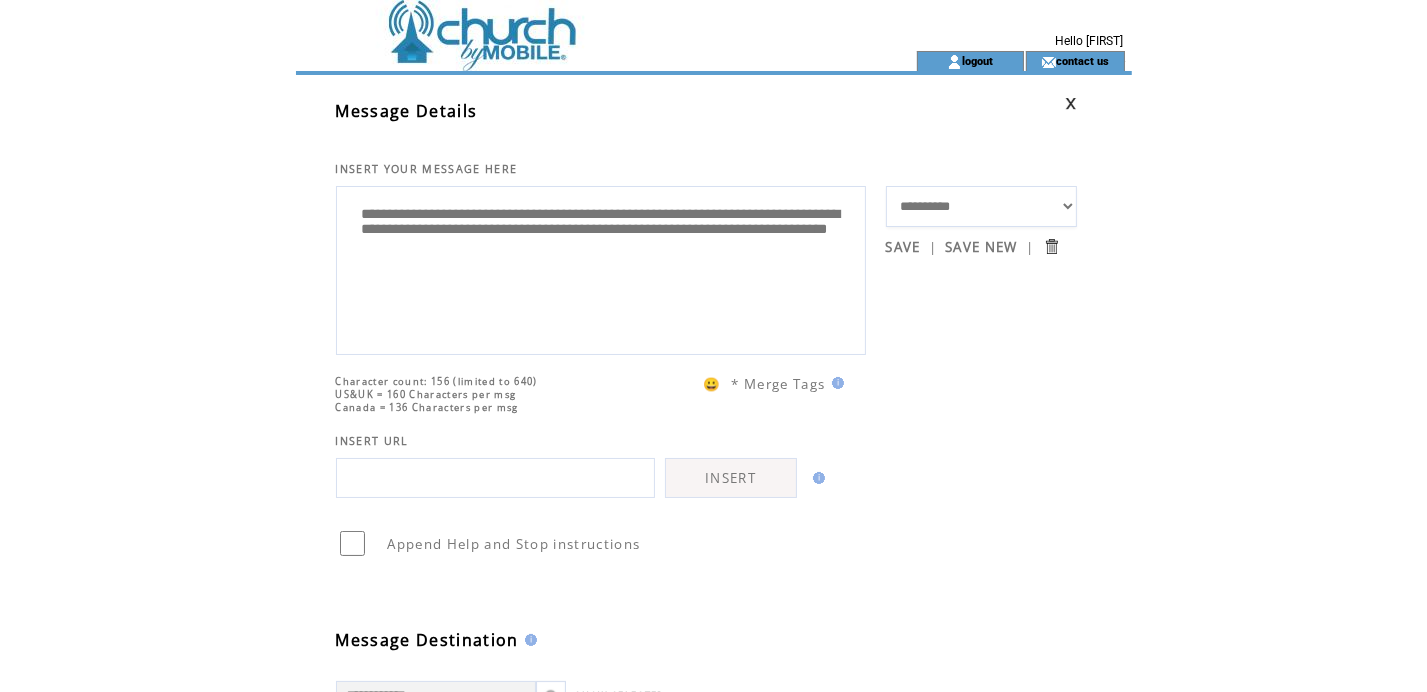 type on "**********" 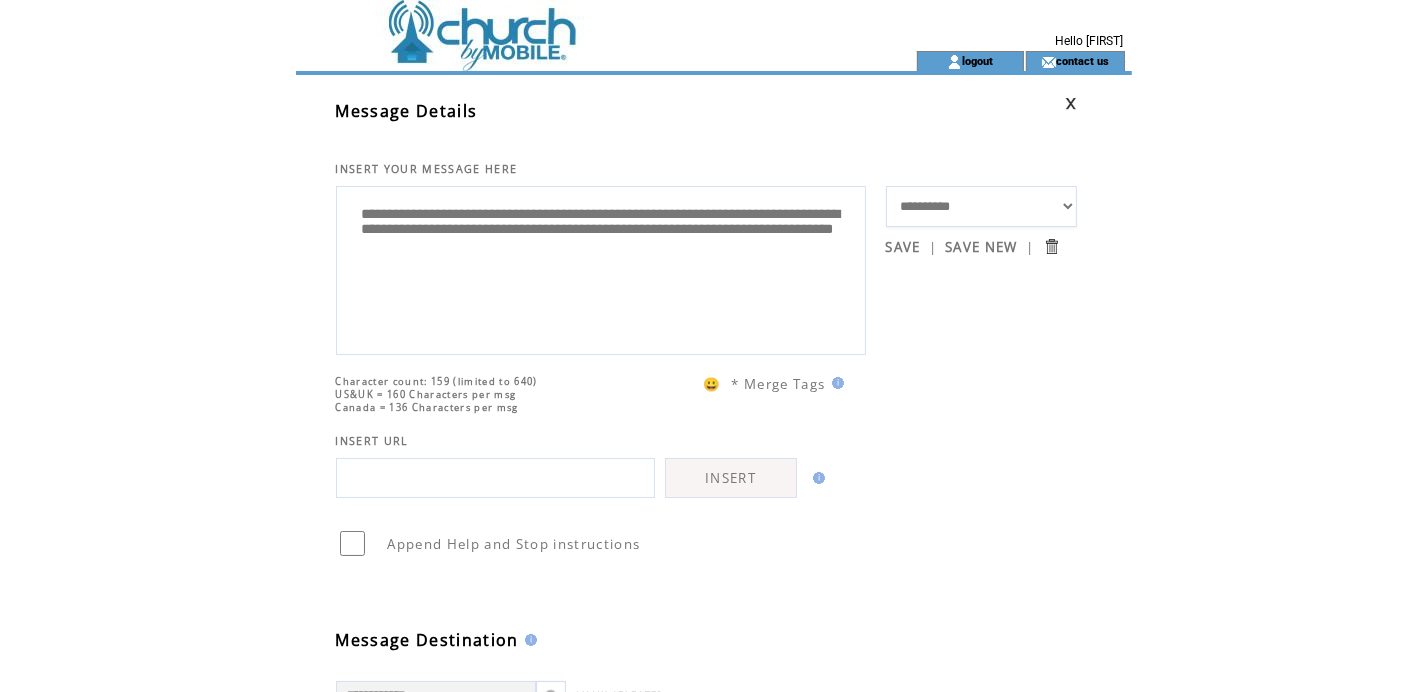drag, startPoint x: 912, startPoint y: 253, endPoint x: 895, endPoint y: 252, distance: 17.029387 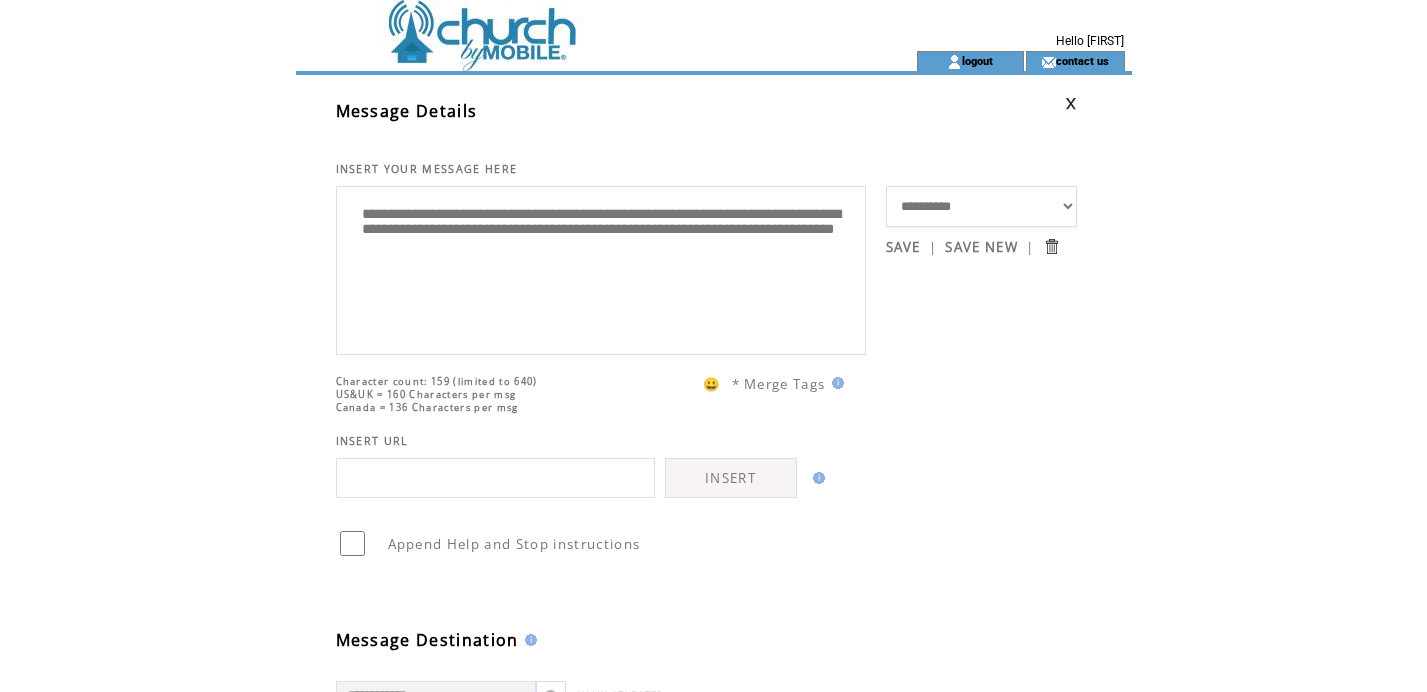 scroll, scrollTop: 500, scrollLeft: 0, axis: vertical 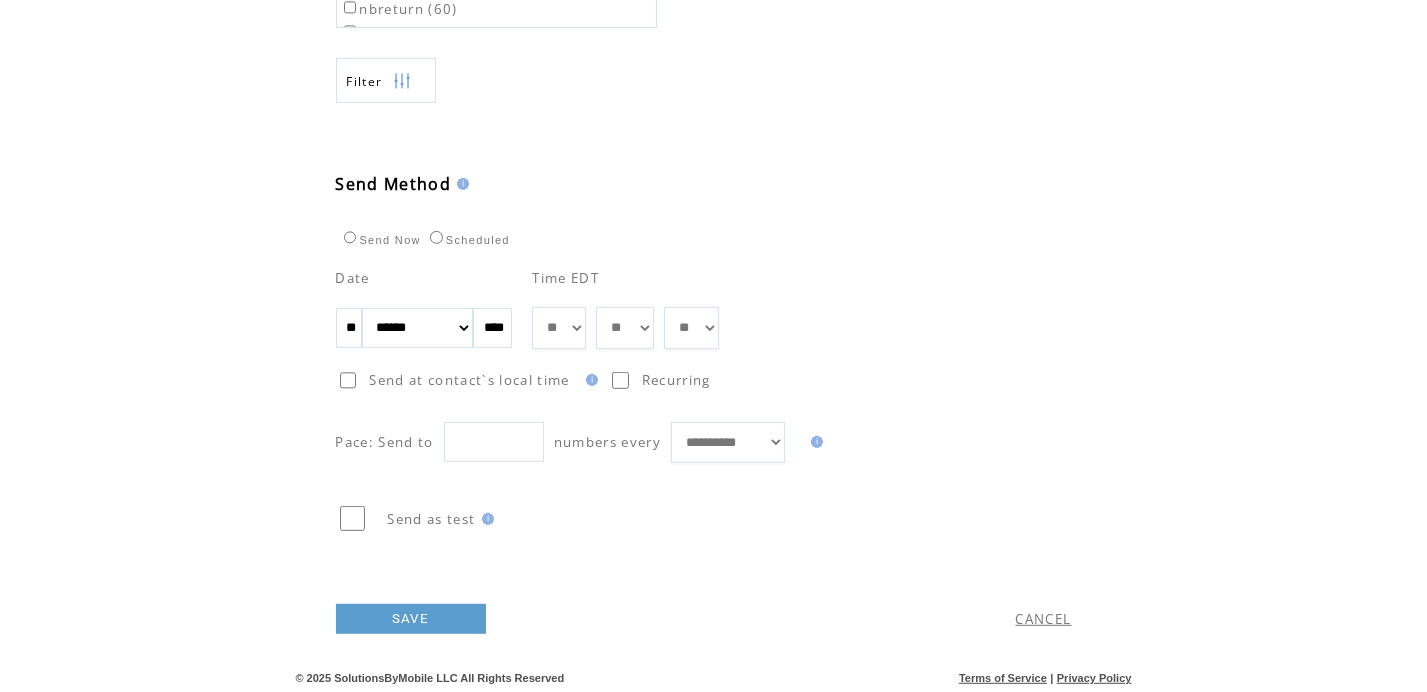 click on "SAVE" at bounding box center (411, 619) 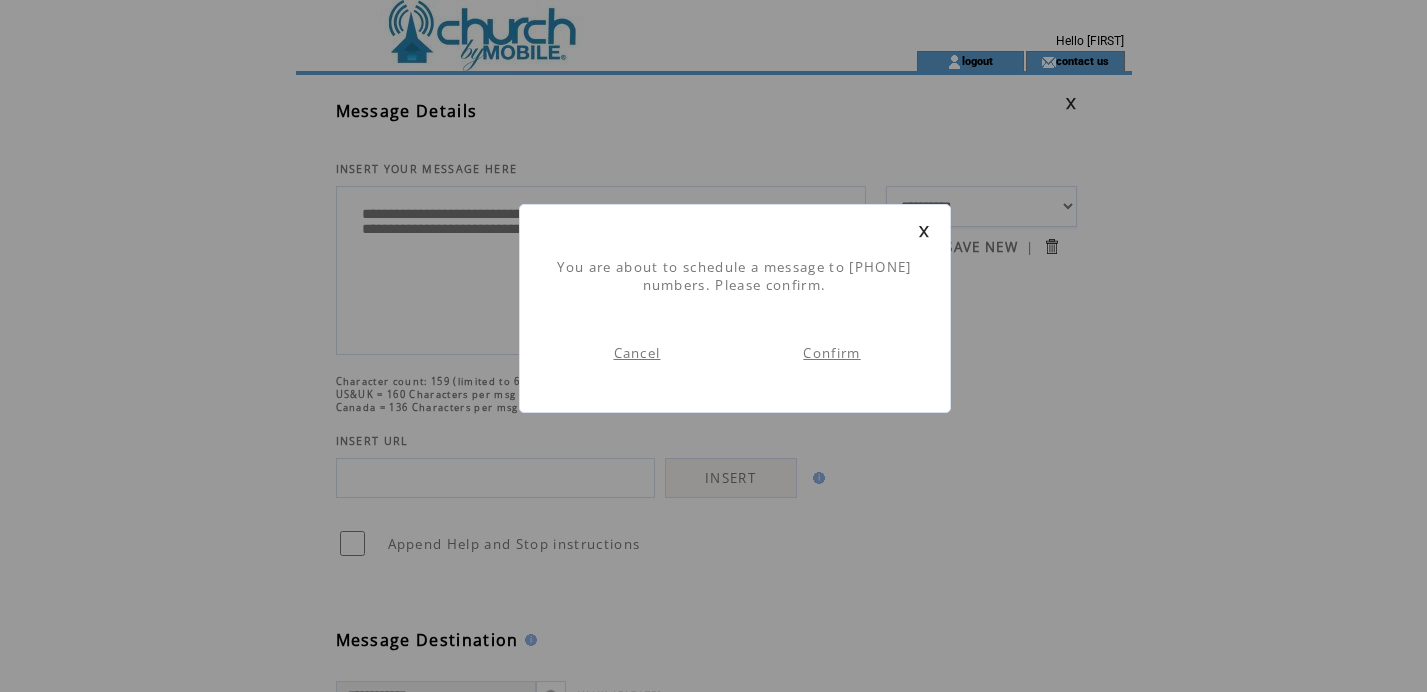 scroll, scrollTop: 0, scrollLeft: 0, axis: both 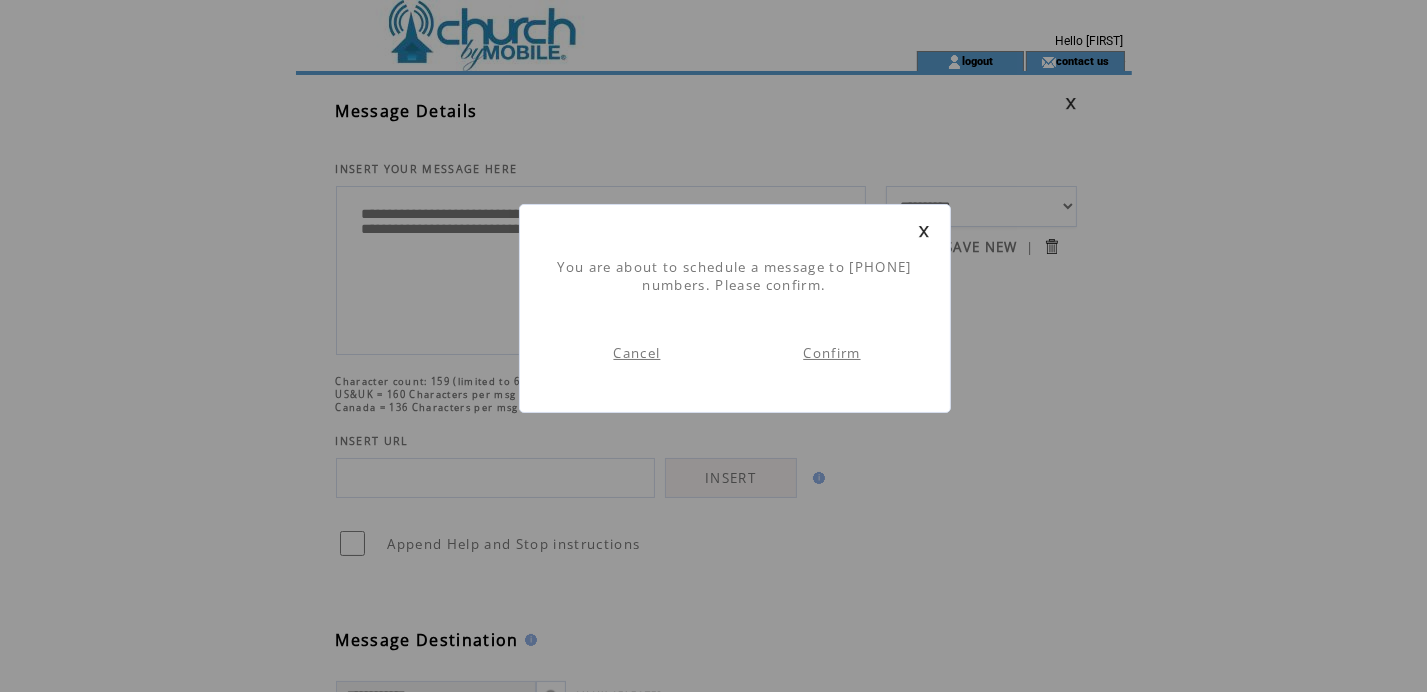 click on "Confirm" at bounding box center (831, 353) 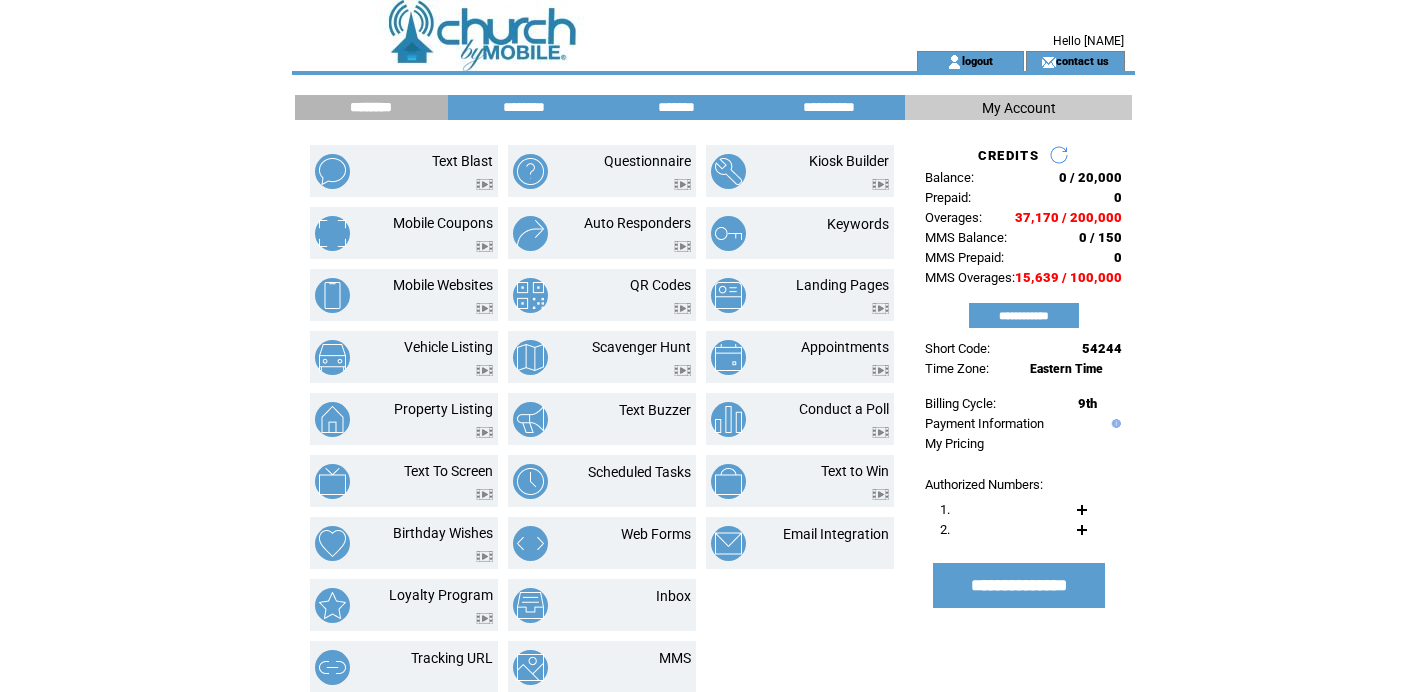scroll, scrollTop: 0, scrollLeft: 0, axis: both 